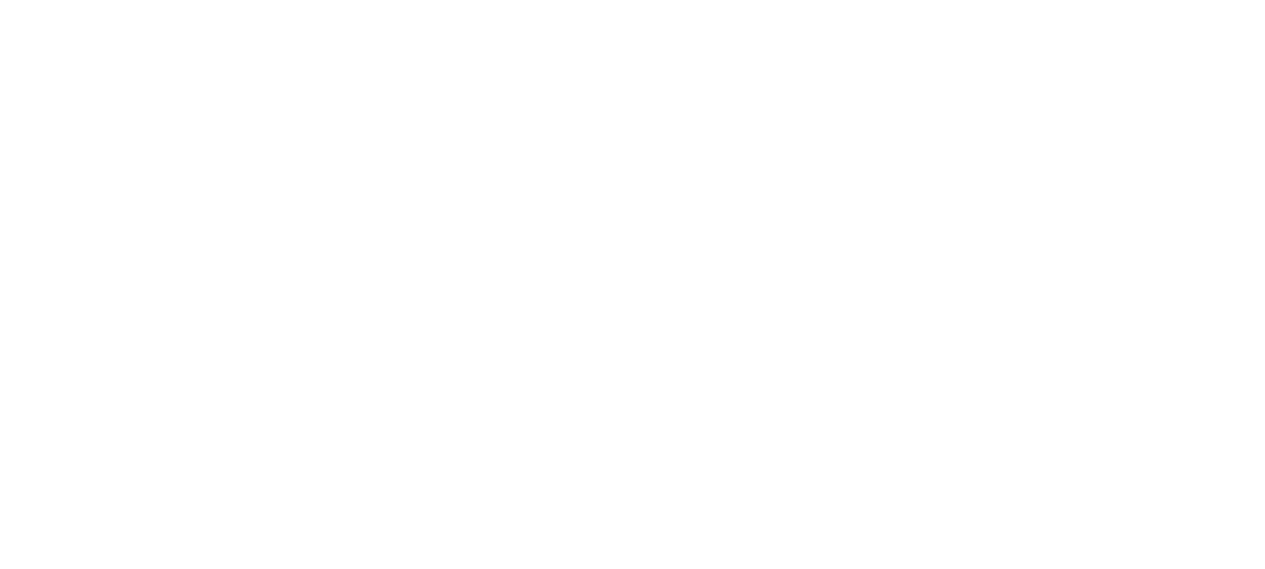 scroll, scrollTop: 0, scrollLeft: 0, axis: both 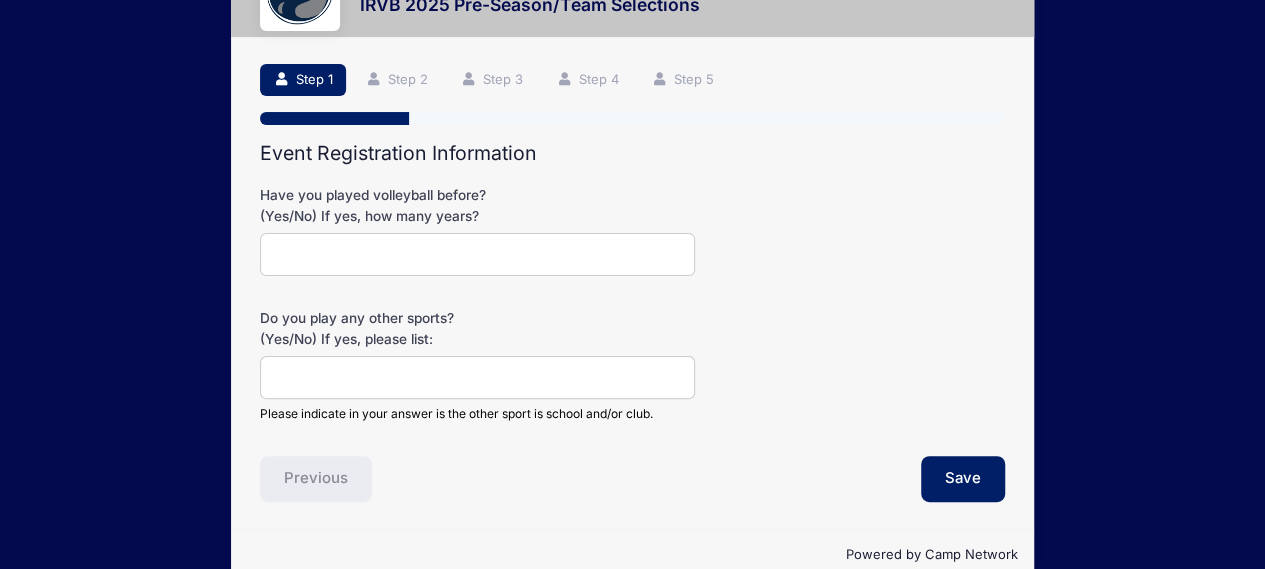 click on "Have you played volleyball before? (Yes/No)  If yes, how many years?" at bounding box center [477, 254] 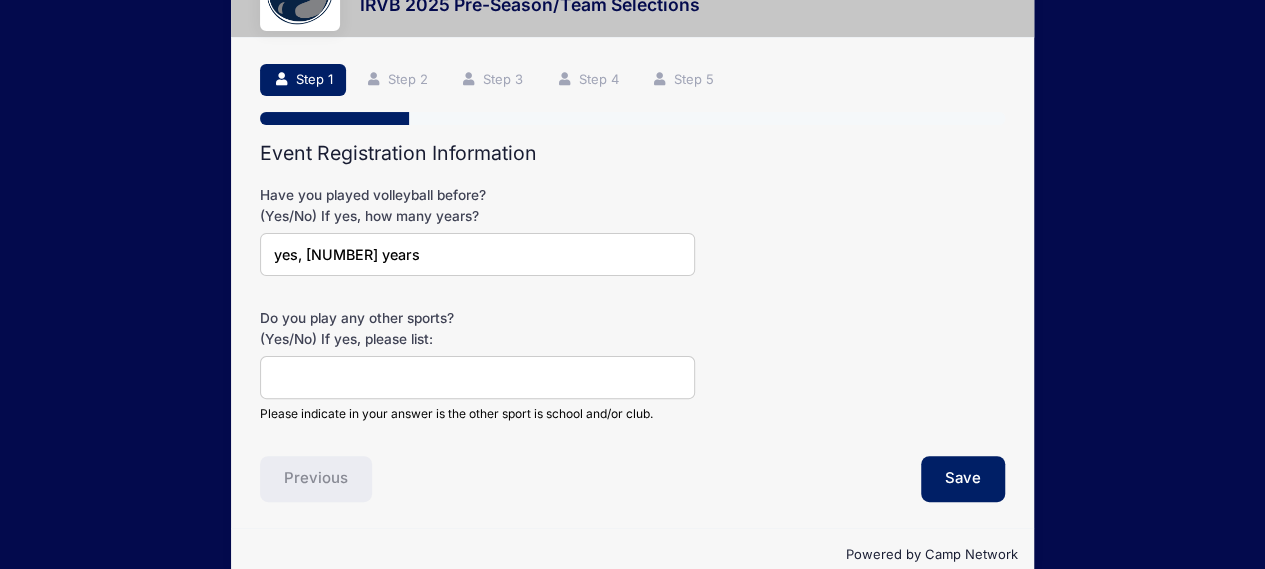 click on "Do you play any other sports? (Yes/No) If yes, please list:" at bounding box center (477, 377) 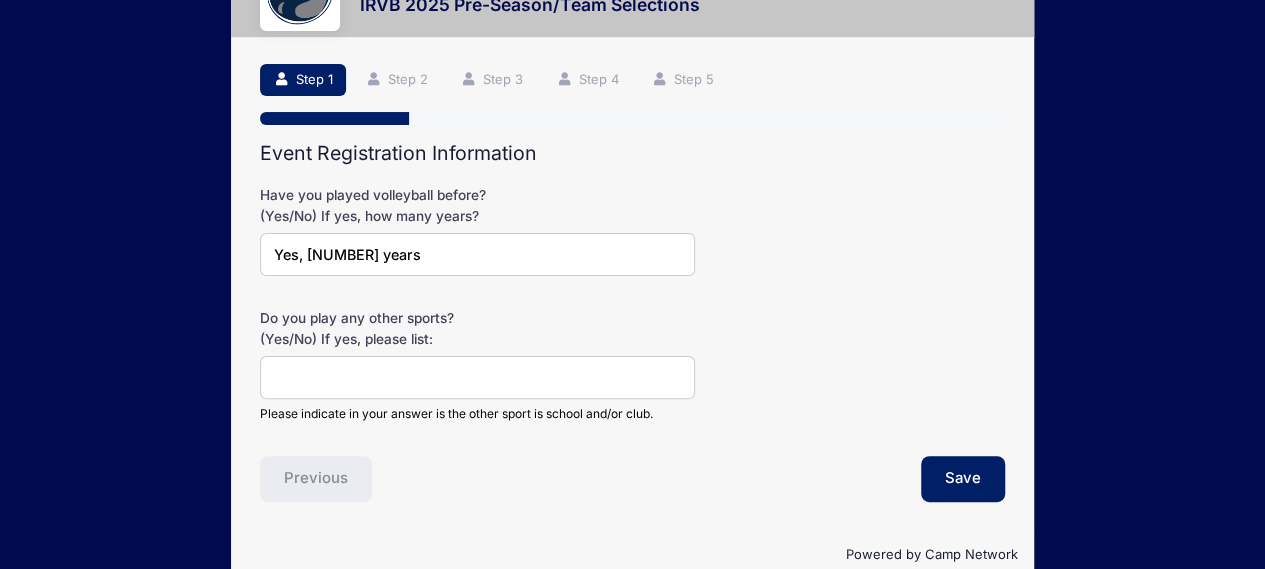 click on "Do you play any other sports? (Yes/No) If yes, please list:" at bounding box center (477, 377) 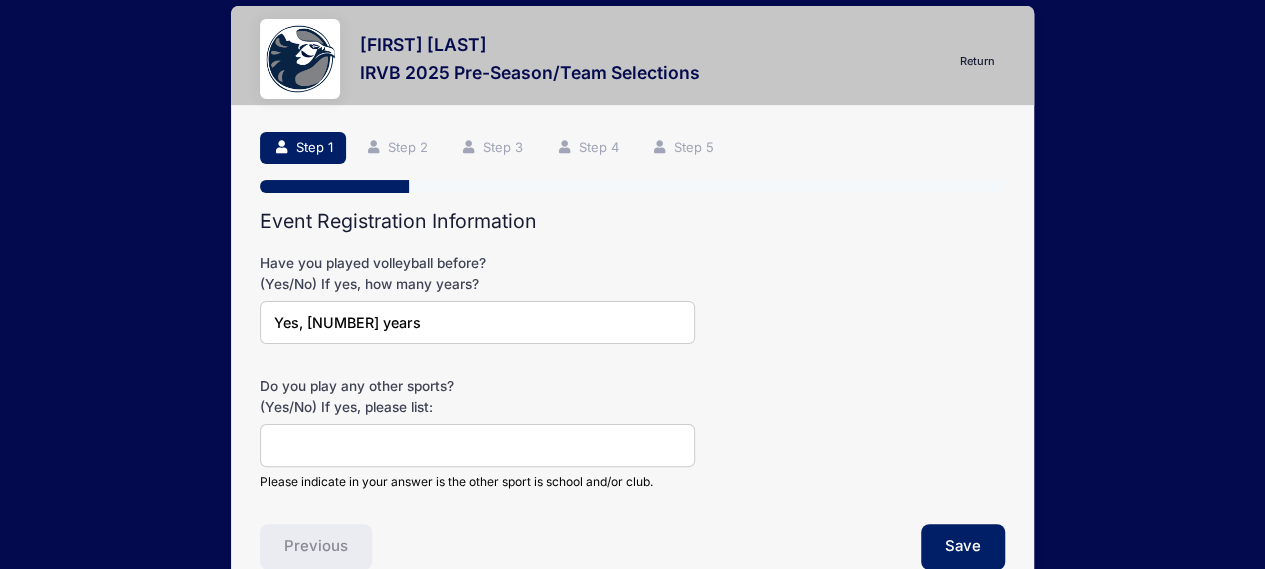 scroll, scrollTop: 26, scrollLeft: 0, axis: vertical 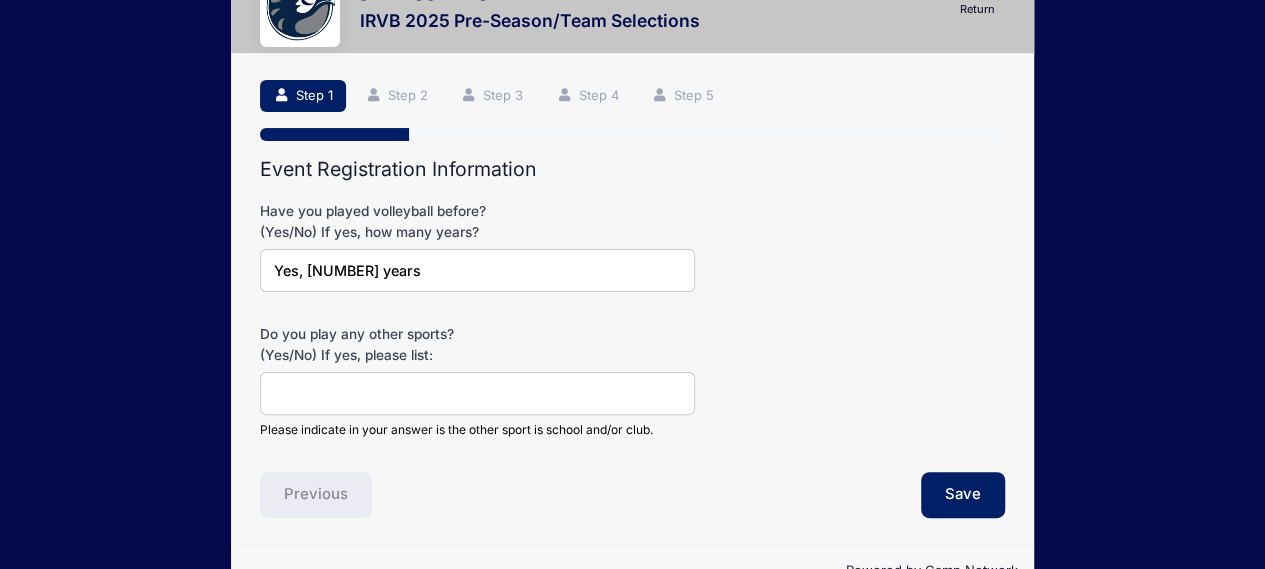 click on "Yes, [NUMBER] years" at bounding box center (477, 270) 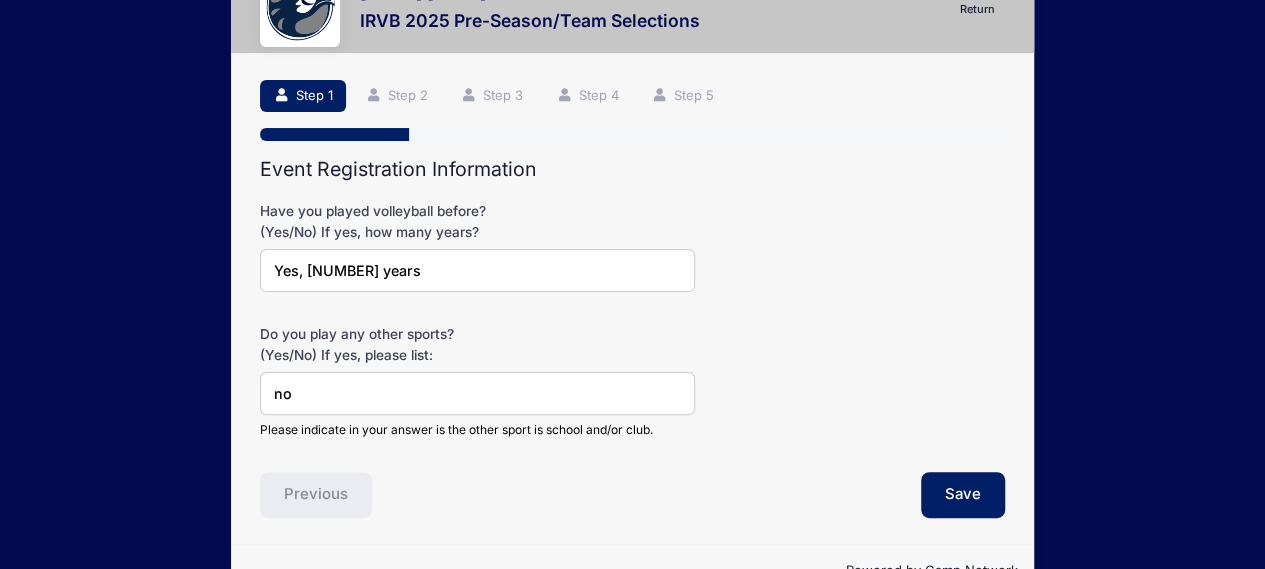 type on "n" 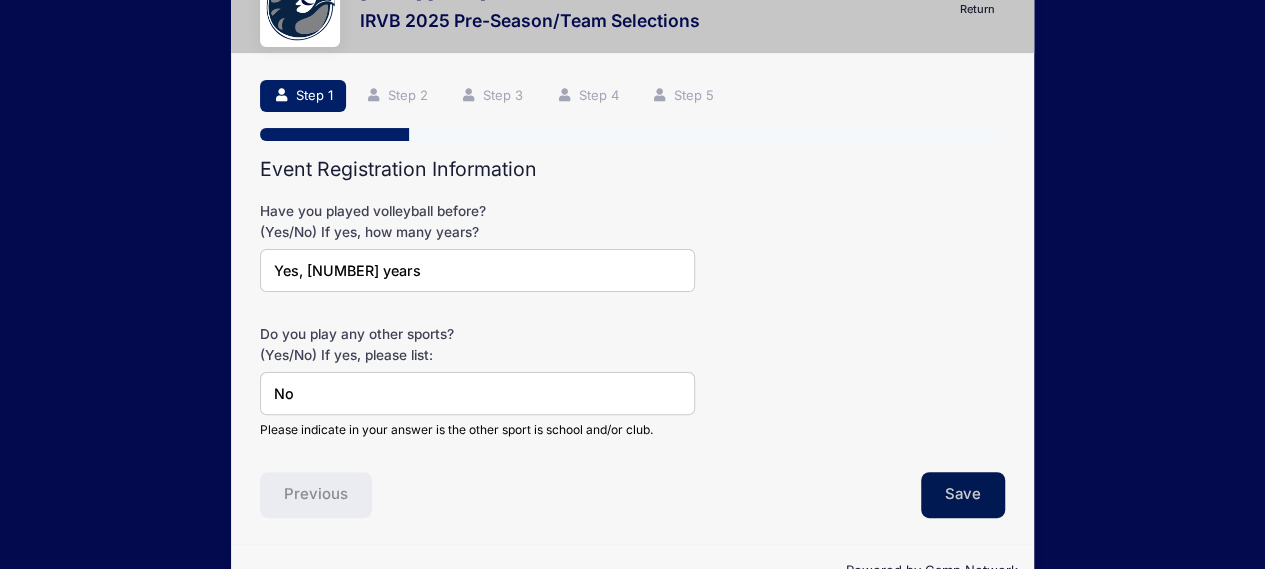 type on "No" 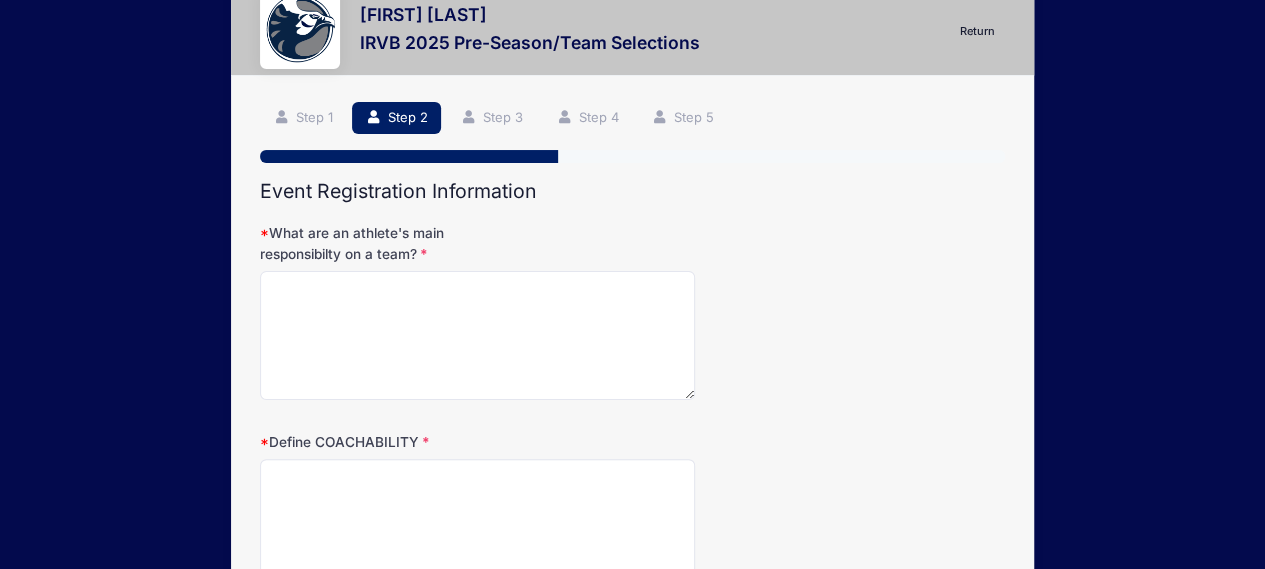 scroll, scrollTop: 0, scrollLeft: 0, axis: both 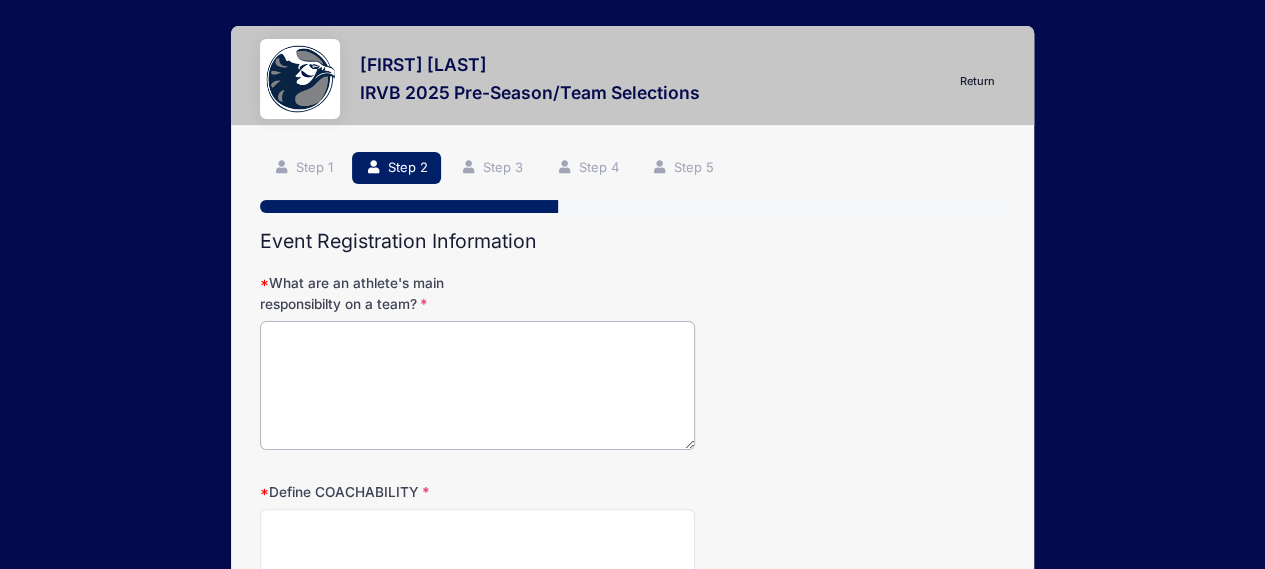 click on "What are an athlete's main responsibilty on a team?" at bounding box center (477, 385) 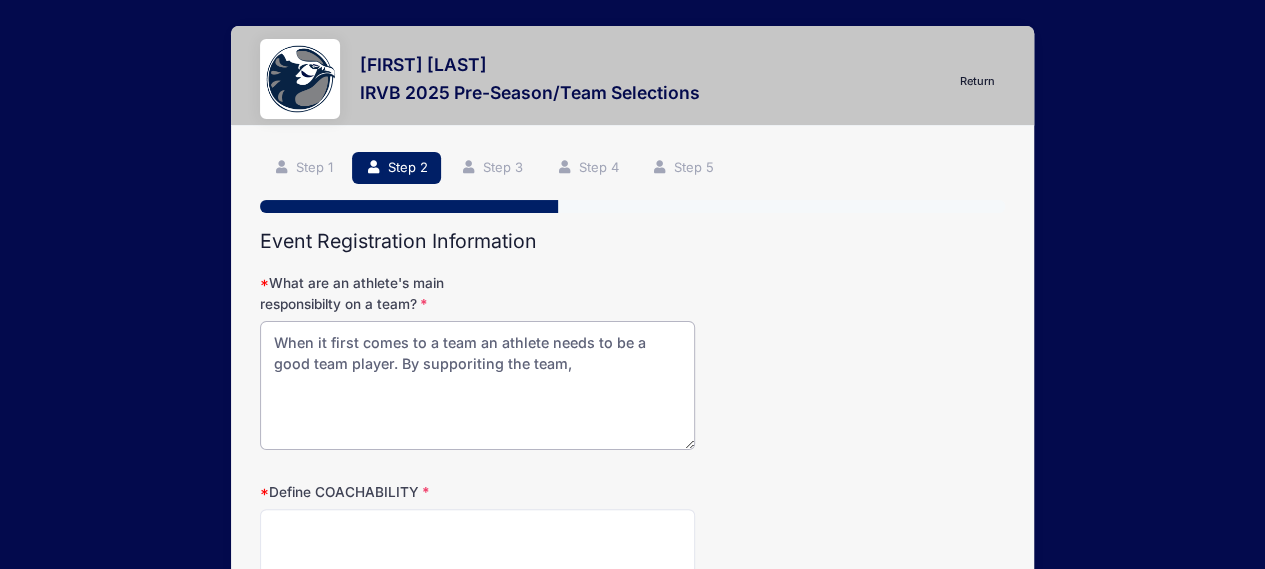 click on "When it first comes to a team an athlete needs to be a good team player. By supporiting the team," at bounding box center (477, 385) 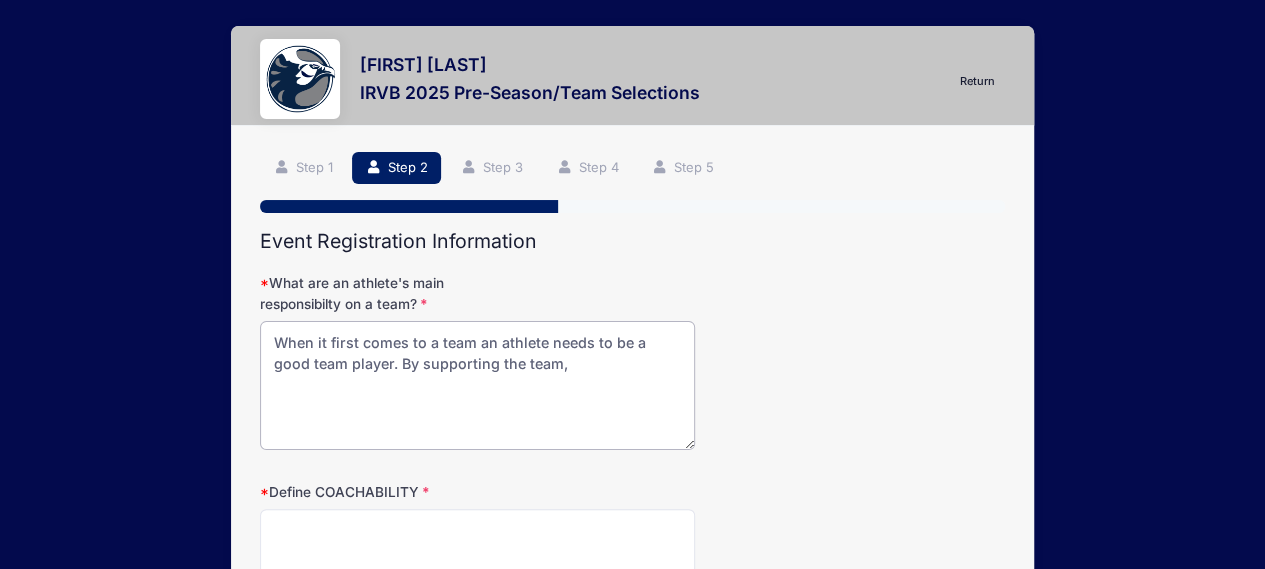click on "When it first comes to a team an athlete needs to be a good team player. By supporting the team," at bounding box center [477, 385] 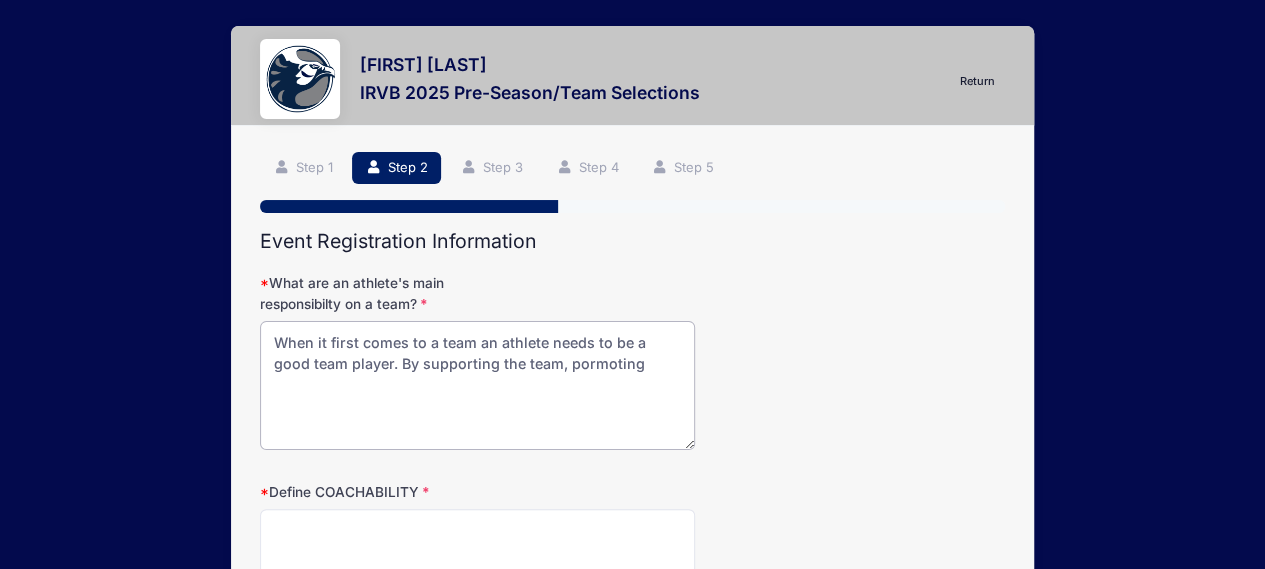 click on "When it first comes to a team an athlete needs to be a good team player. By supporting the team, pormoting" at bounding box center [477, 385] 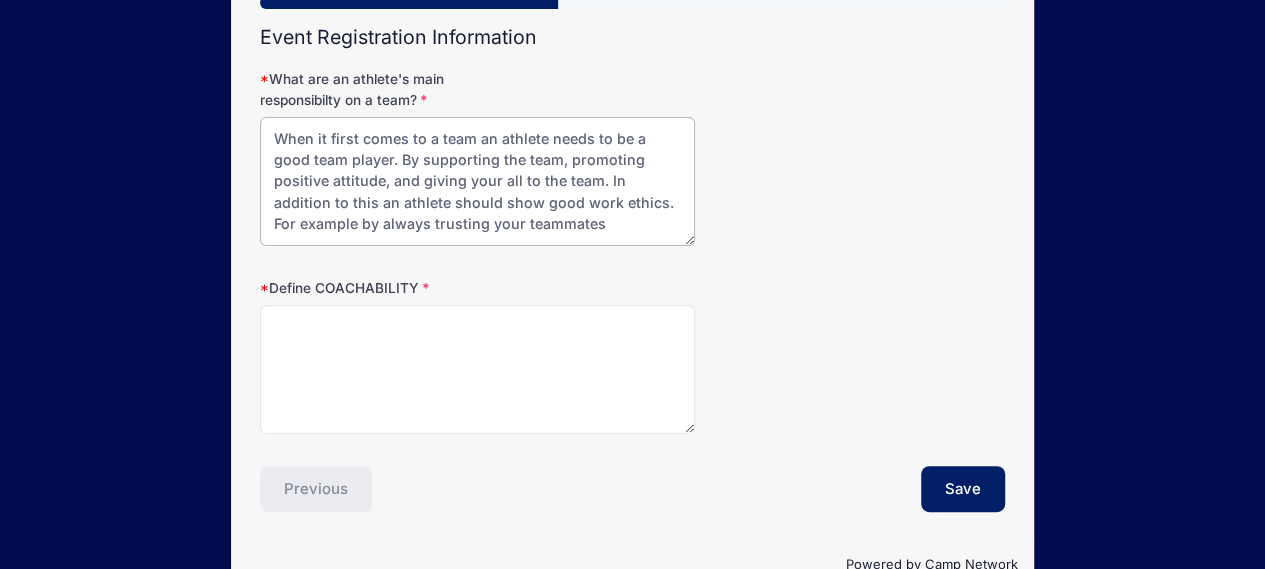 scroll, scrollTop: 205, scrollLeft: 0, axis: vertical 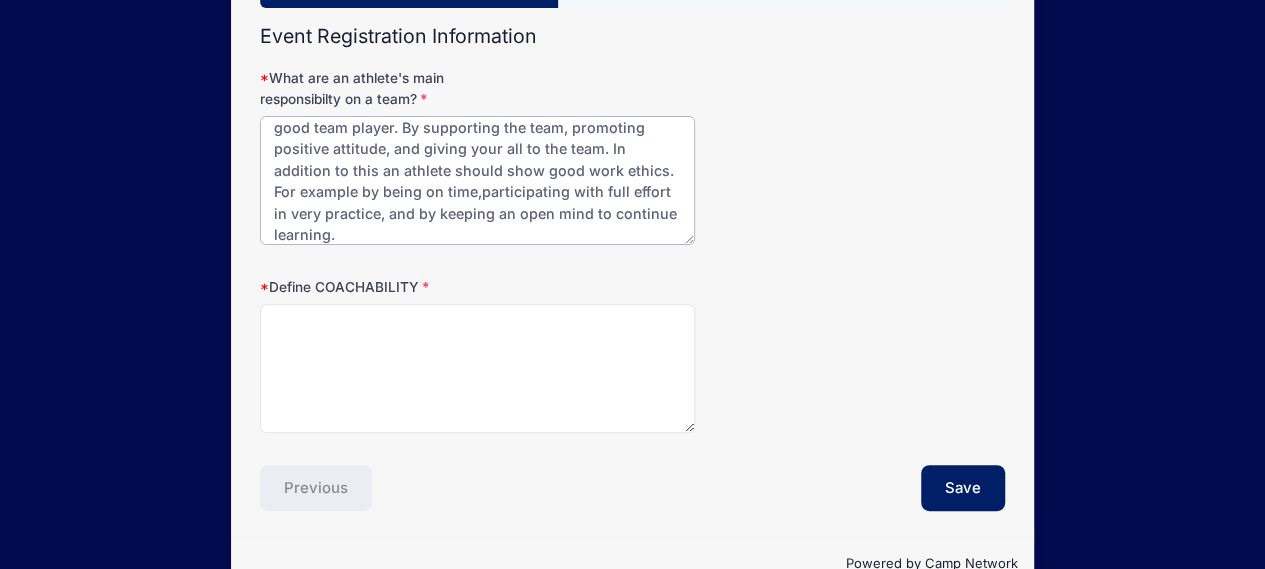 type on "When it first comes to a team an athlete needs to be a good team player. By supporting the team, promoting positive attitude, and giving your all to the team. In addition to this an athlete should show good work ethics. For example by being on time,participating with full effort in very practice, and by keeping an open mind to continue learning." 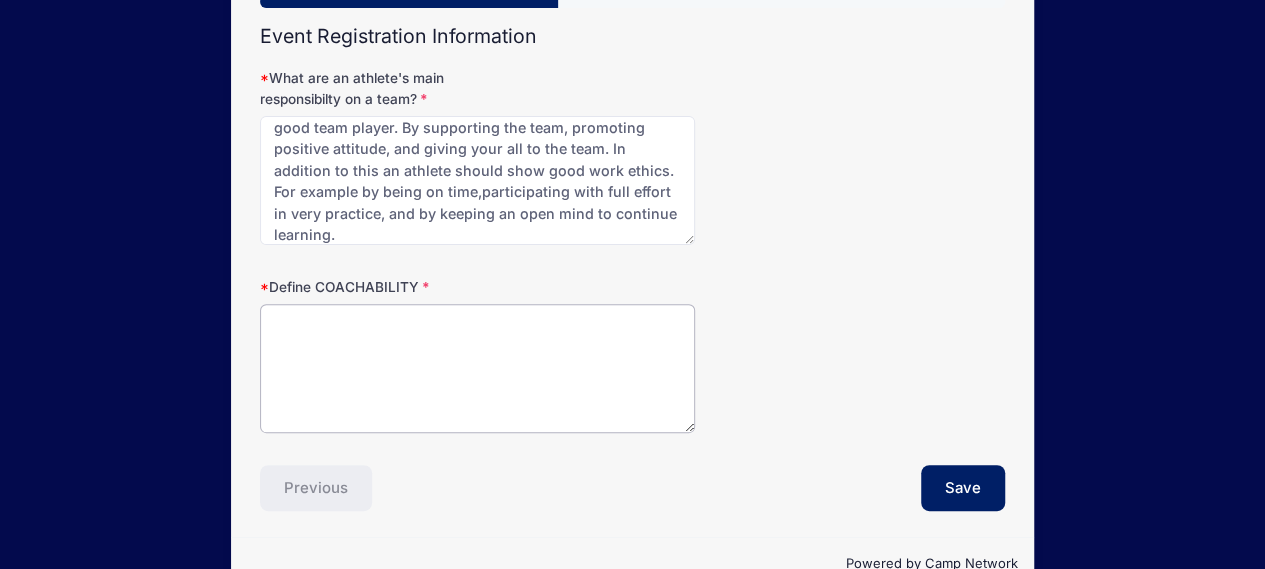 click on "Define COACHABILITY" at bounding box center [477, 368] 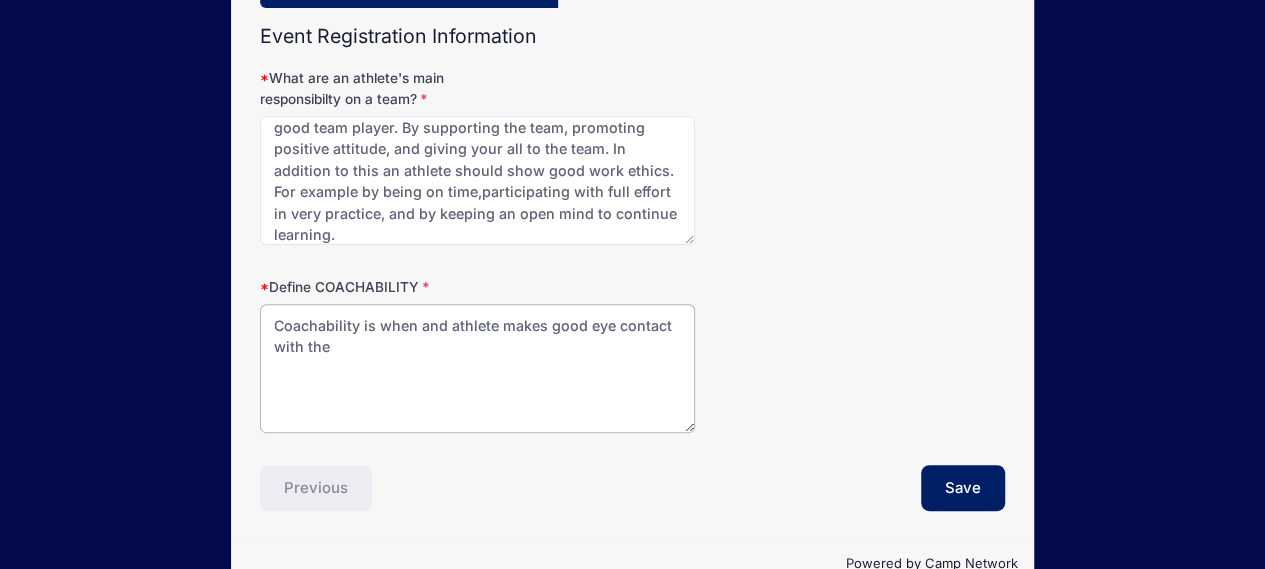 click on "Coachability is when and athlete makes good eye contact with the" at bounding box center [477, 368] 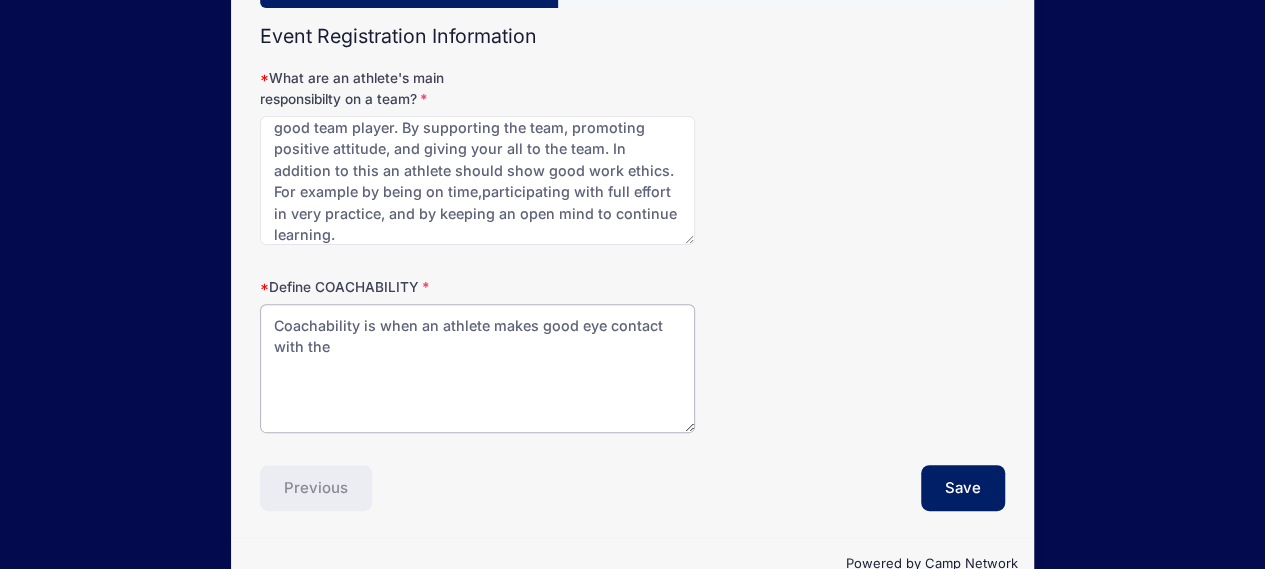 click on "Coachability is when an athlete makes good eye contact with the" at bounding box center (477, 368) 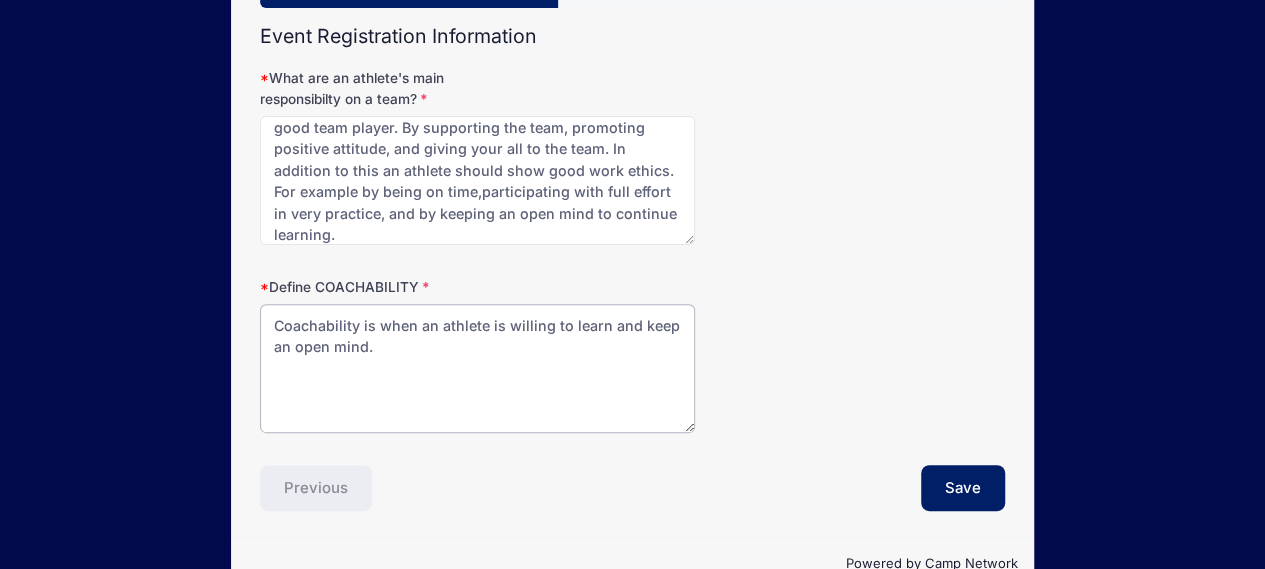 scroll, scrollTop: 222, scrollLeft: 0, axis: vertical 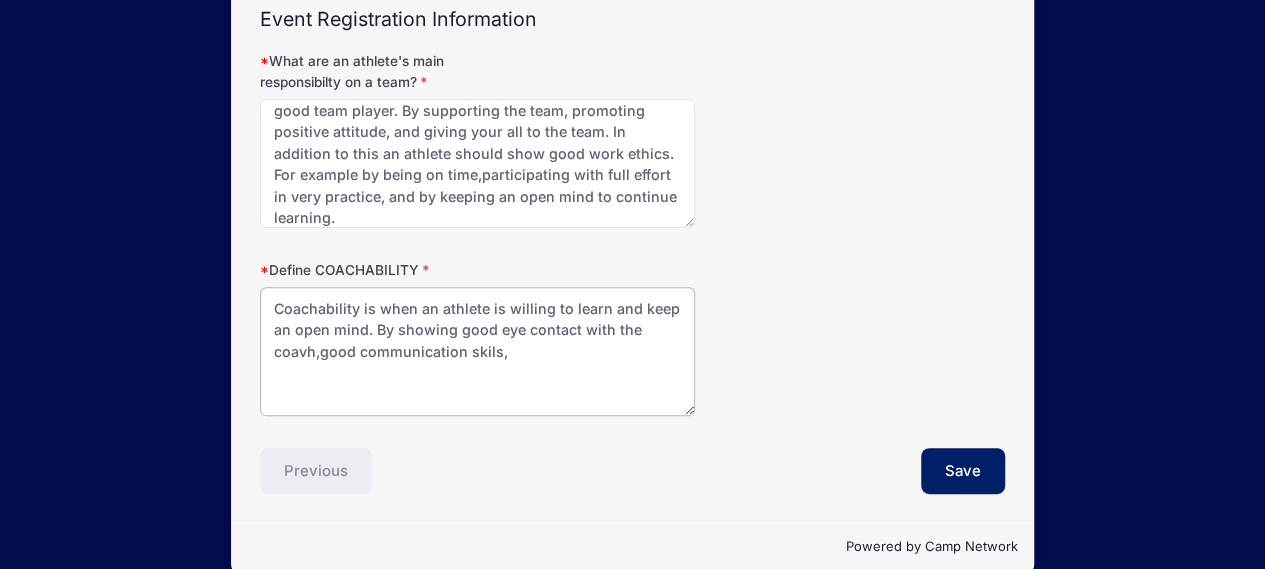 click on "Coachability is when an athlete is willing to learn and keep an open mind. By showing good eye contact with the coavh,good communication skils," at bounding box center (477, 351) 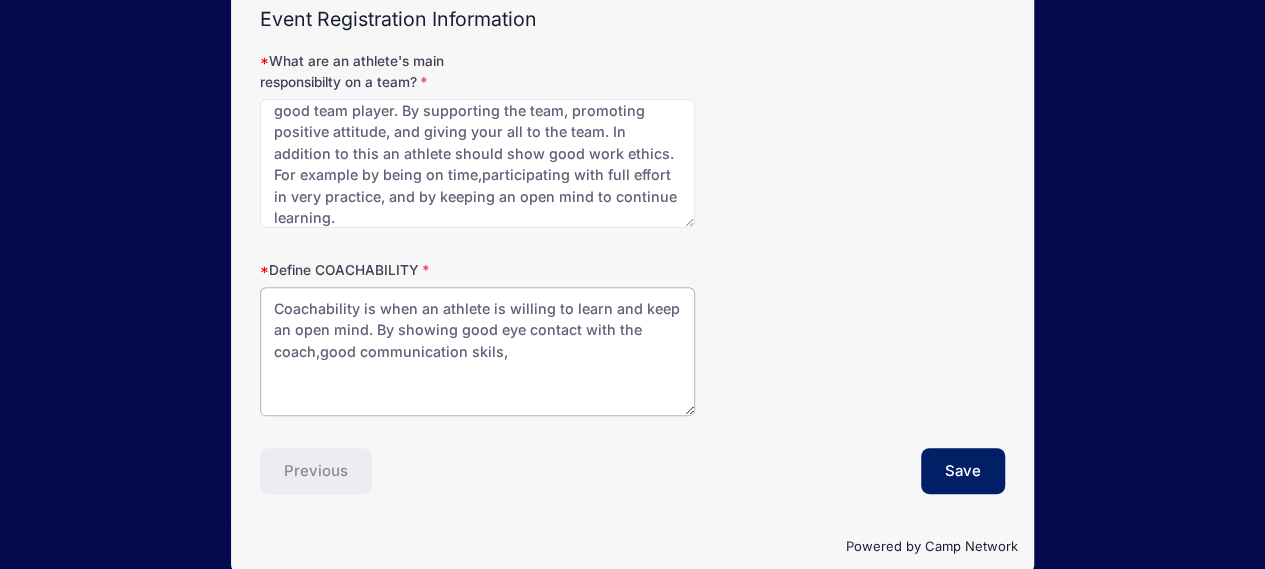 click on "Coachability is when an athlete is willing to learn and keep an open mind. By showing good eye contact with the coach,good communication skils," at bounding box center (477, 351) 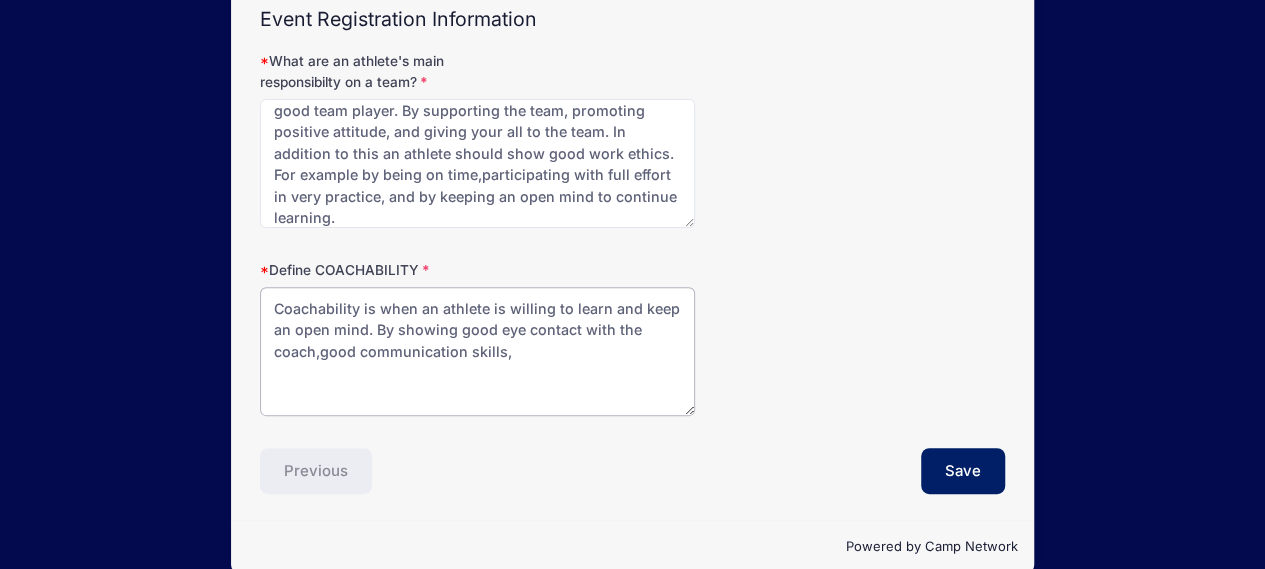 click on "Coachability is when an athlete is willing to learn and keep an open mind. By showing good eye contact with the coach,good communication skills," at bounding box center (477, 351) 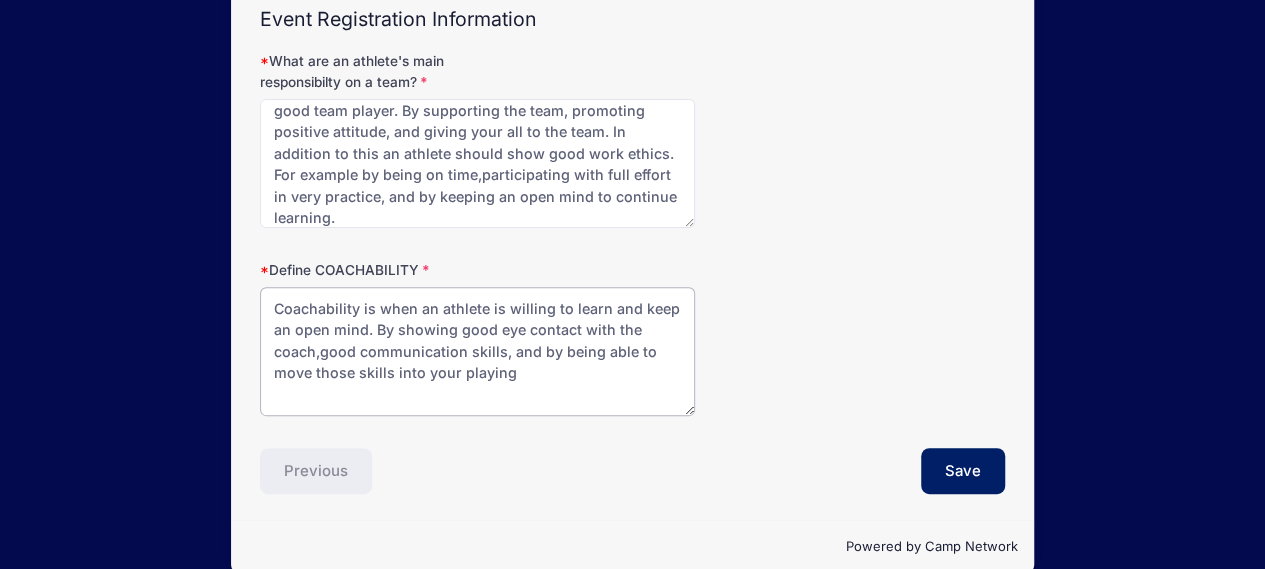 click on "Coachability is when an athlete is willing to learn and keep an open mind. By showing good eye contact with the coach,good communication skills, and by being able to move those skills into your playing" at bounding box center (477, 351) 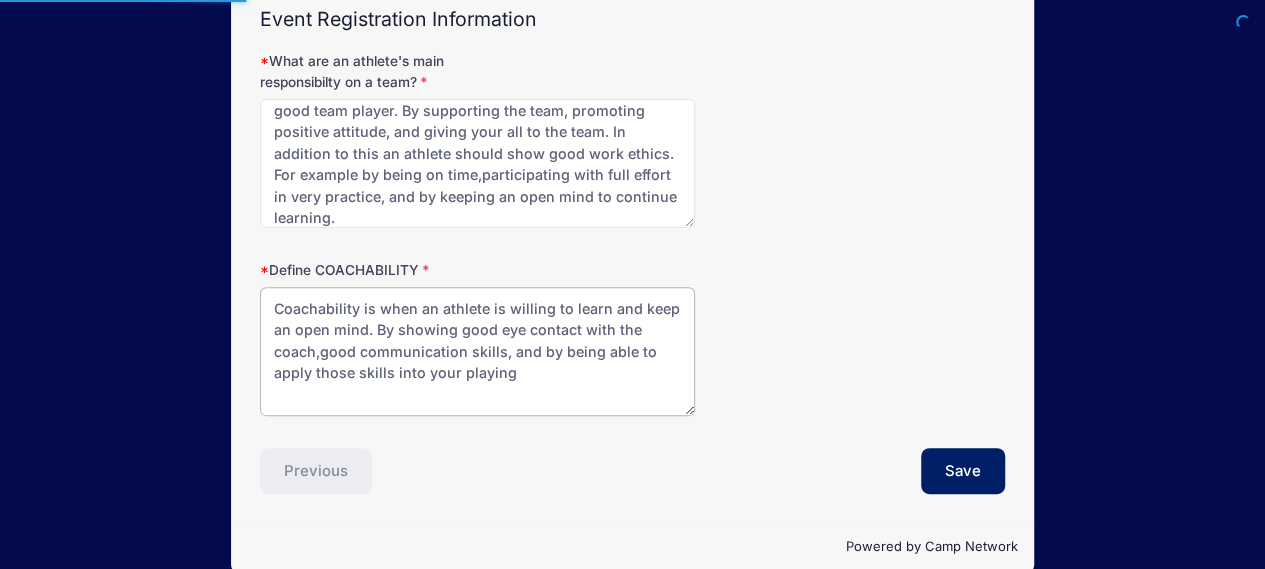 click on "Coachability is when an athlete is willing to learn and keep an open mind. By showing good eye contact with the coach,good communication skills, and by being able to apply those skills into your playing" at bounding box center (477, 351) 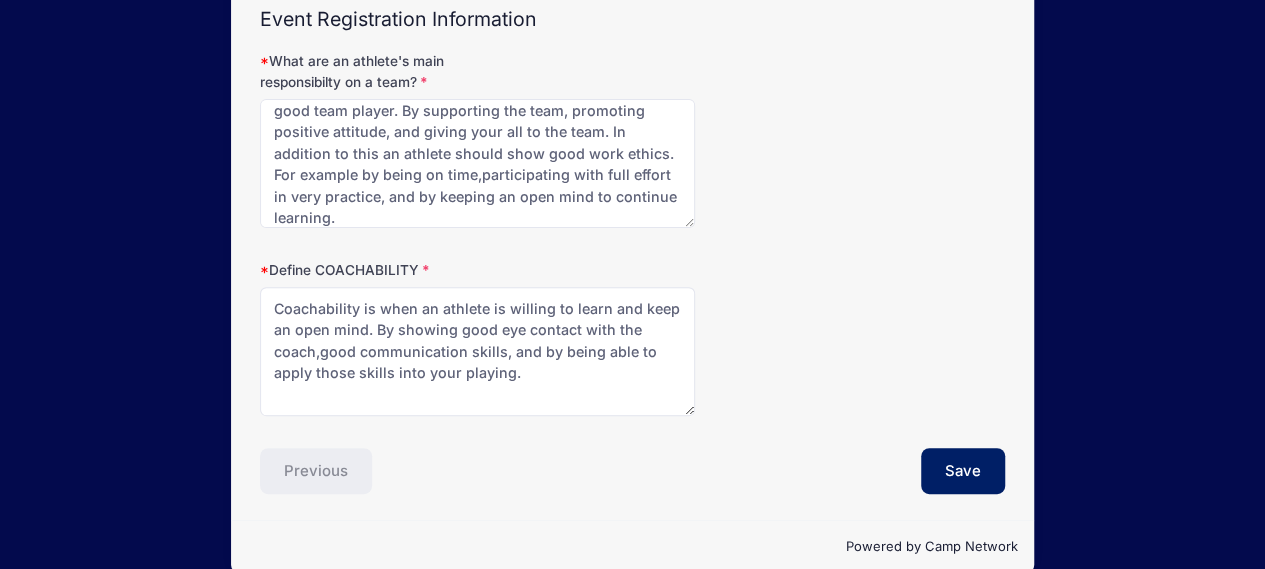 click on "Previous" at bounding box center [441, 471] 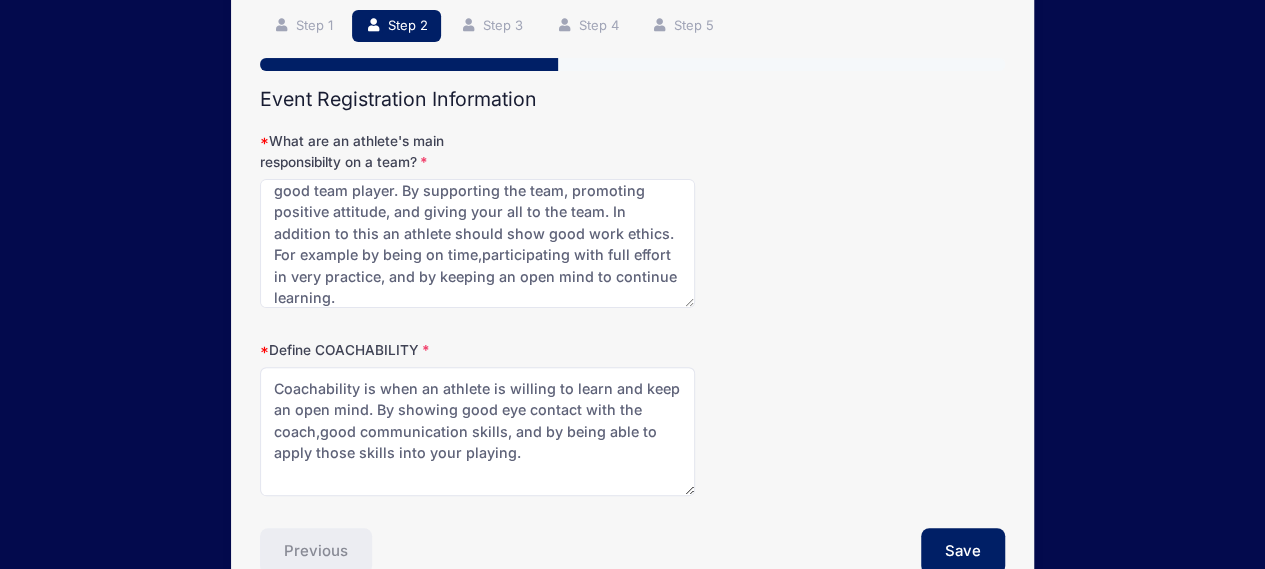 scroll, scrollTop: 145, scrollLeft: 0, axis: vertical 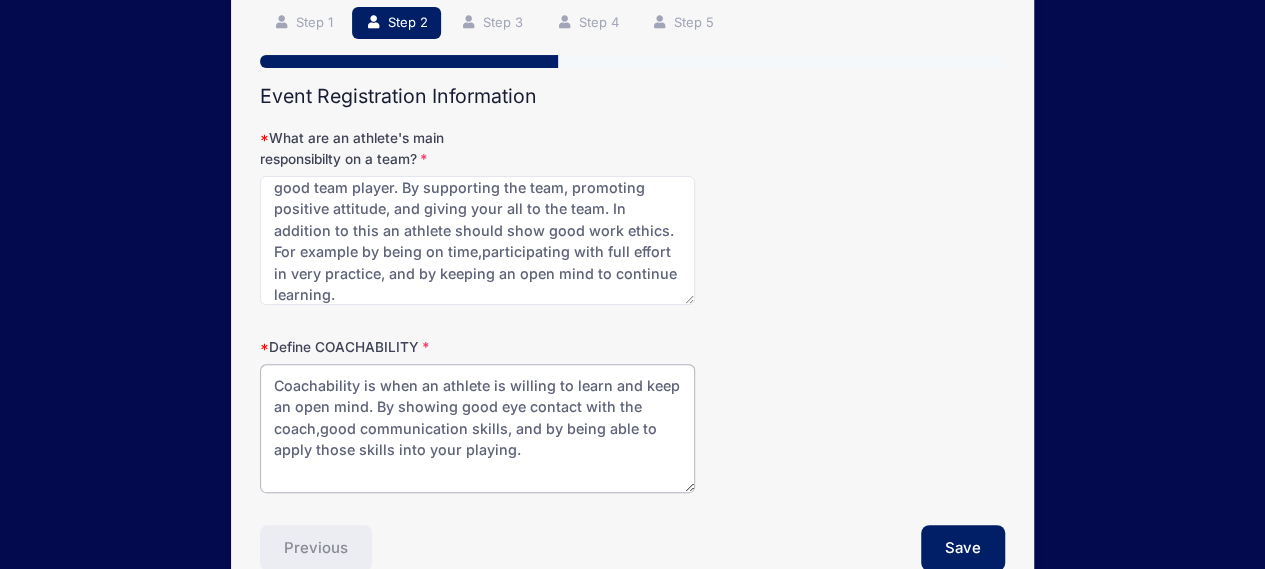 click on "Coachability is when an athlete is willing to learn and keep an open mind. By showing good eye contact with the coach,good communication skills, and by being able to apply those skills into your playing." at bounding box center [477, 428] 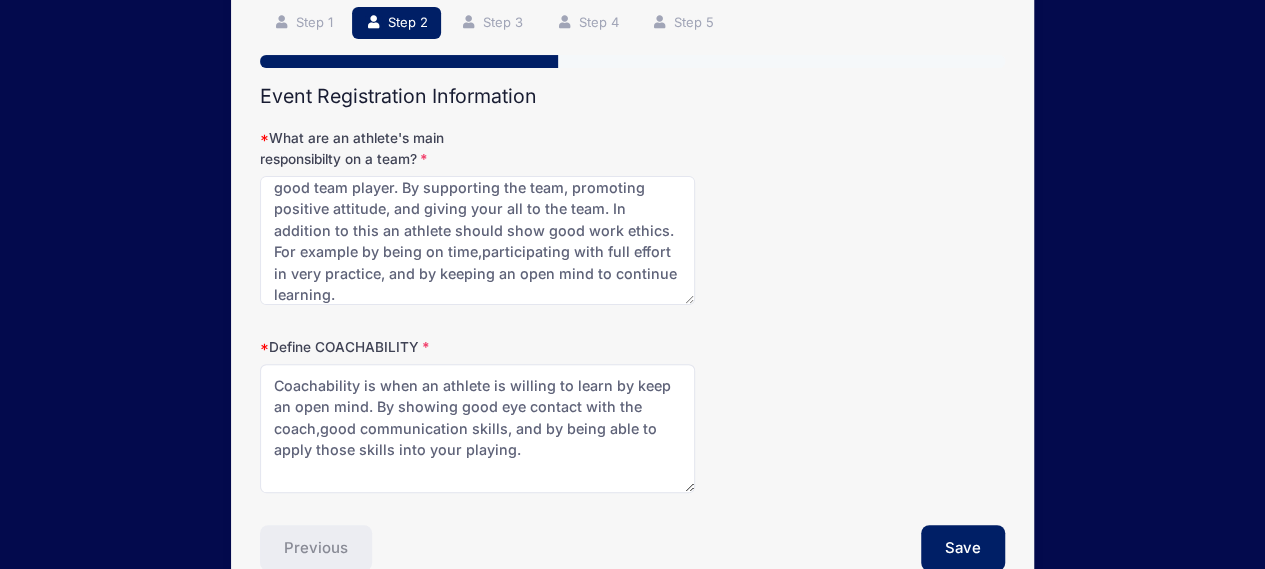 click on "Define COACHABILITY
Coachability is when an athlete is willing to learn by keep an open mind. By showing good eye contact with the coach,good communication skills, and by being able to apply those skills into your playing." at bounding box center (632, 415) 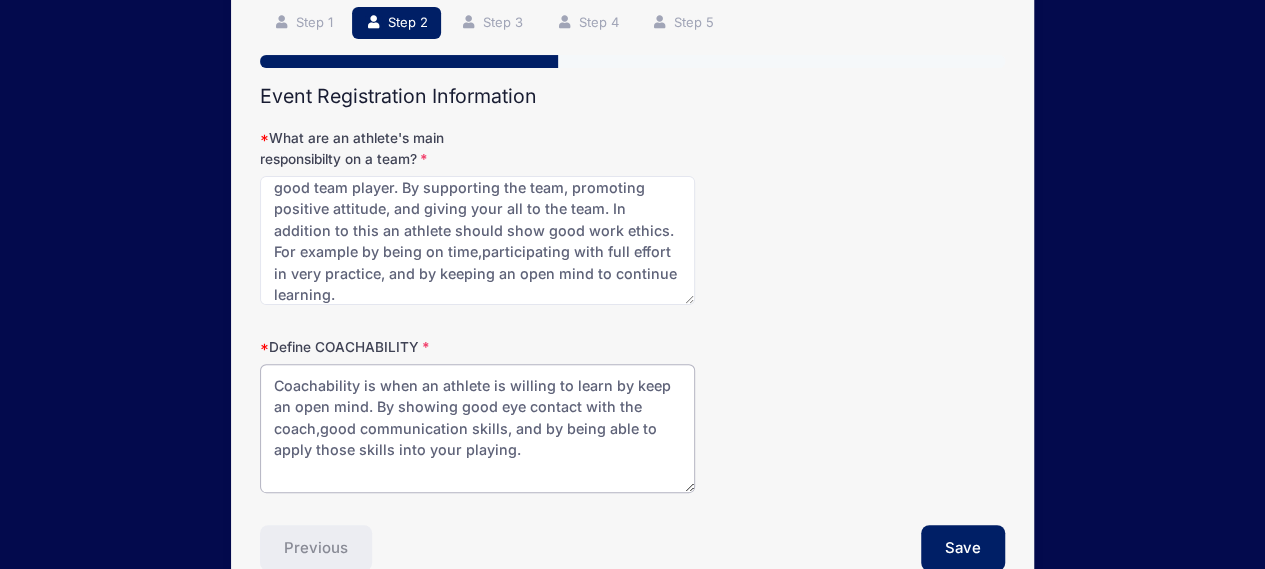 click on "Coachability is when an athlete is willing to learn by keep an open mind. By showing good eye contact with the coach,good communication skills, and by being able to apply those skills into your playing." at bounding box center [477, 428] 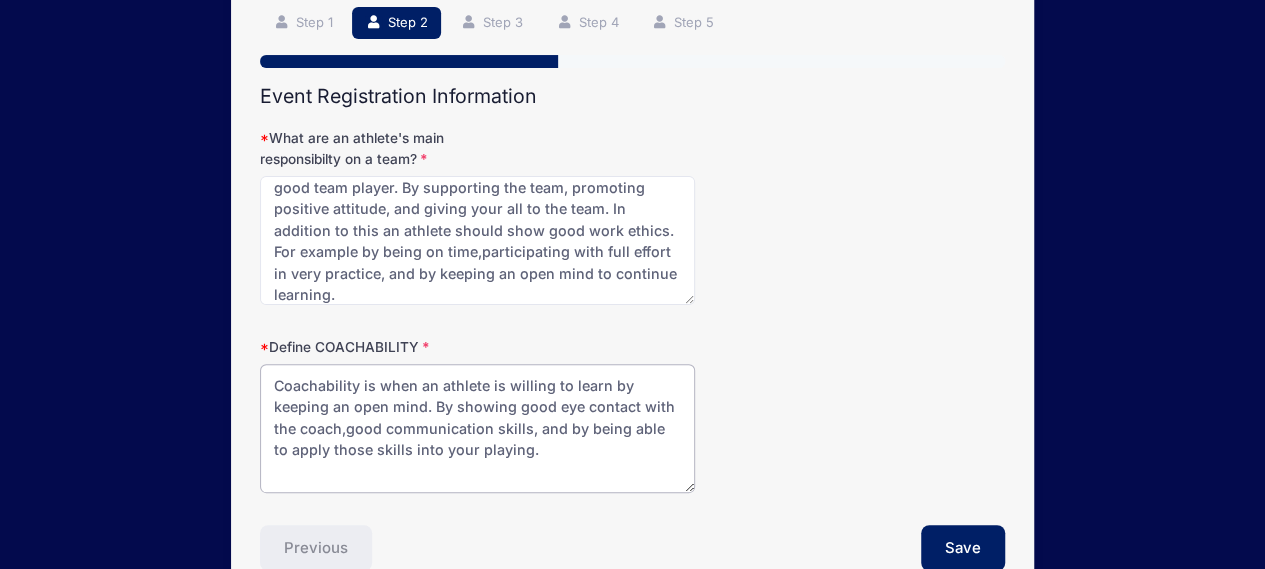 type on "Coachability is when an athlete is willing to learn by keeping an open mind. By showing good eye contact with the coach,good communication skills, and by being able to apply those skills into your playing." 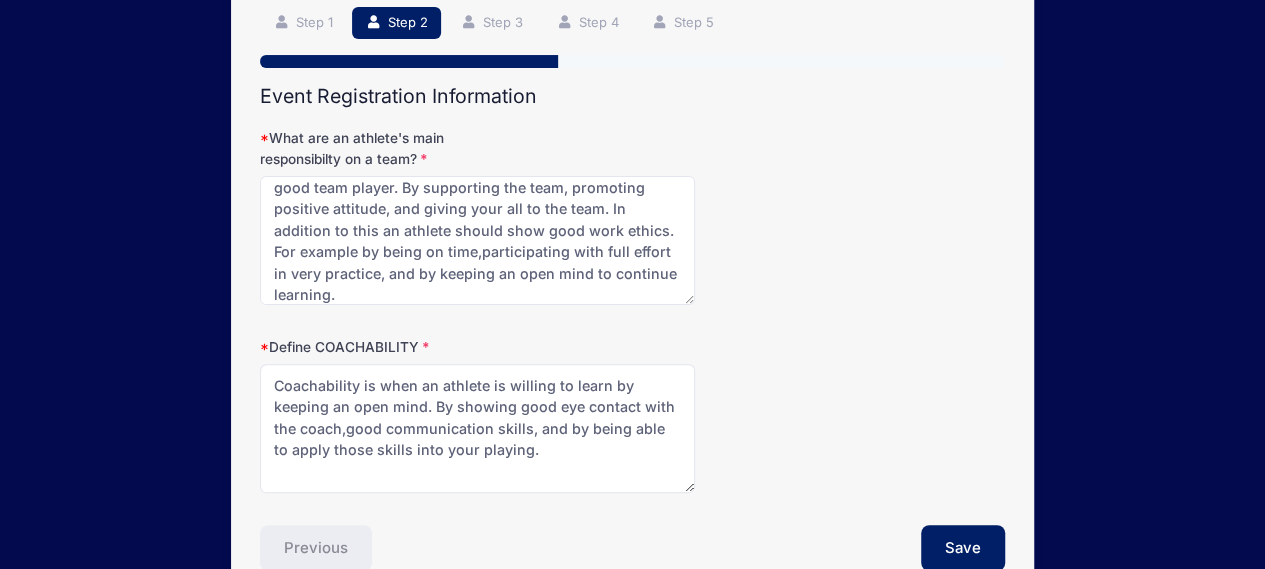 click on "Define COACHABILITY
Coachability is when an athlete is willing to learn by keeping an open mind. By showing good eye contact with the coach,good communication skills, and by being able to apply those skills into your playing." at bounding box center (632, 415) 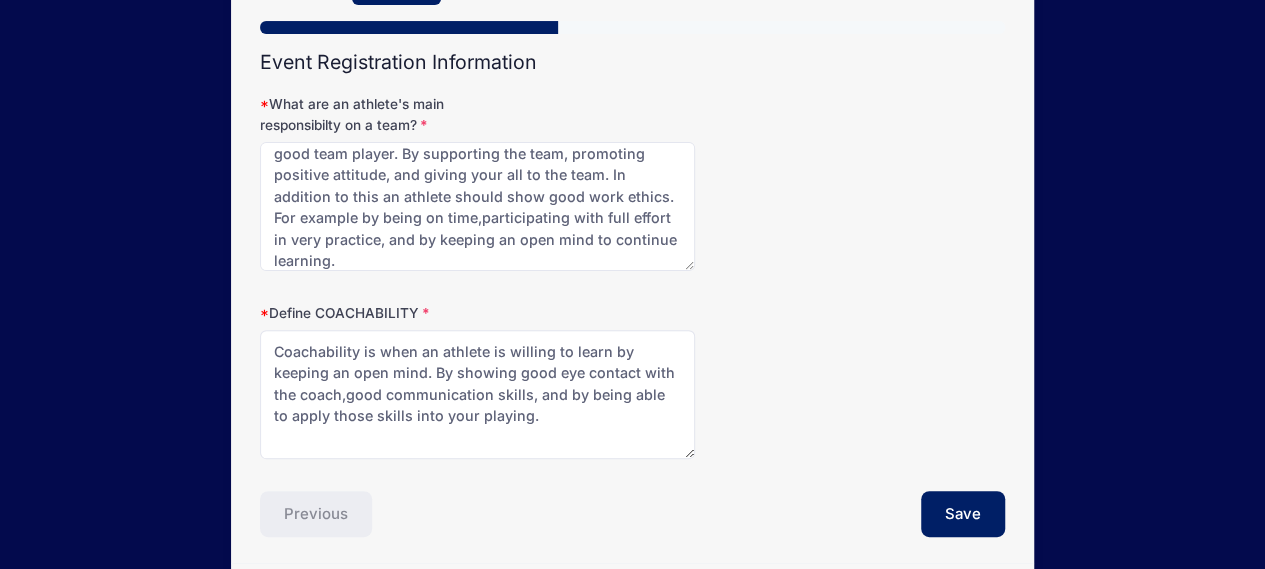 scroll, scrollTop: 210, scrollLeft: 0, axis: vertical 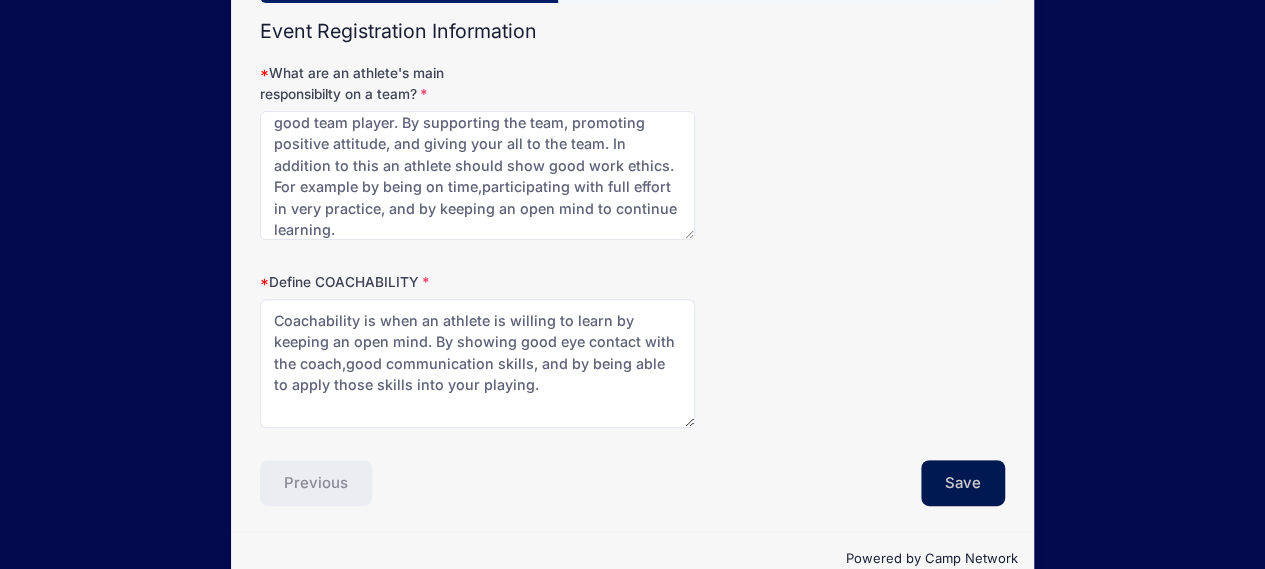 click on "Save" at bounding box center [963, 483] 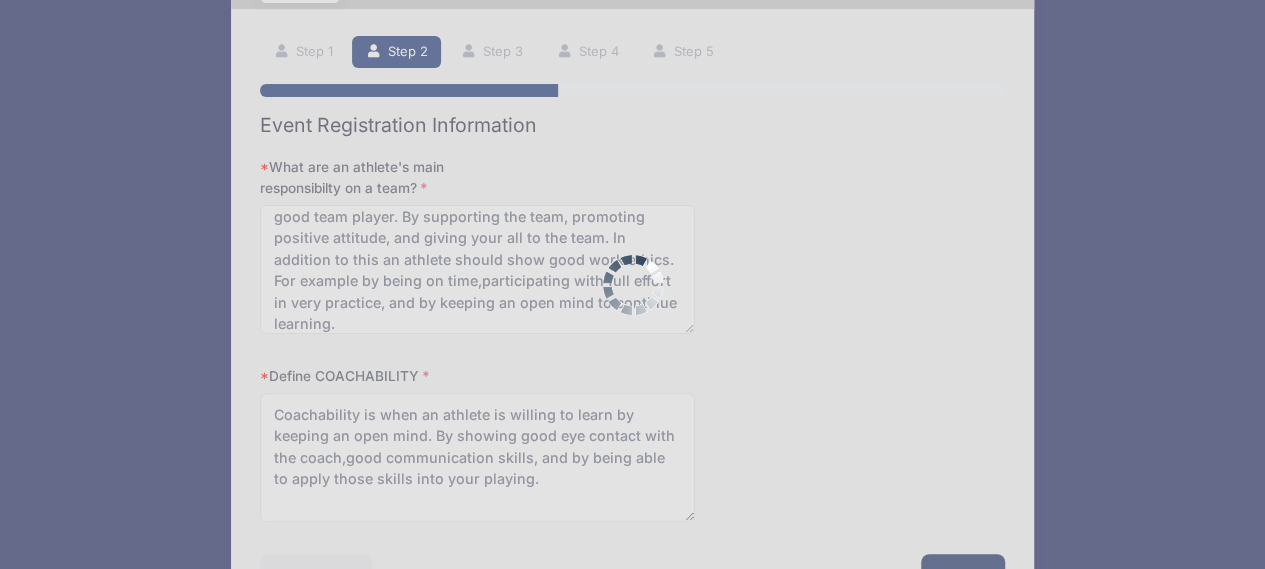 scroll, scrollTop: 0, scrollLeft: 0, axis: both 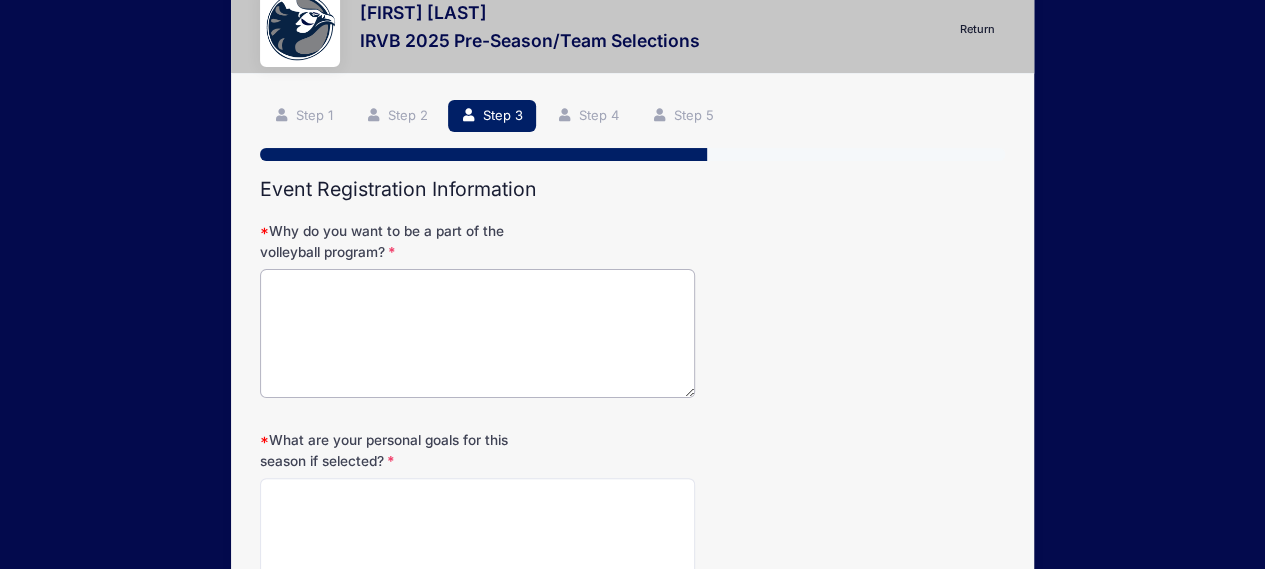 click on "Why do you want to be a part of the volleyball program?" at bounding box center [477, 333] 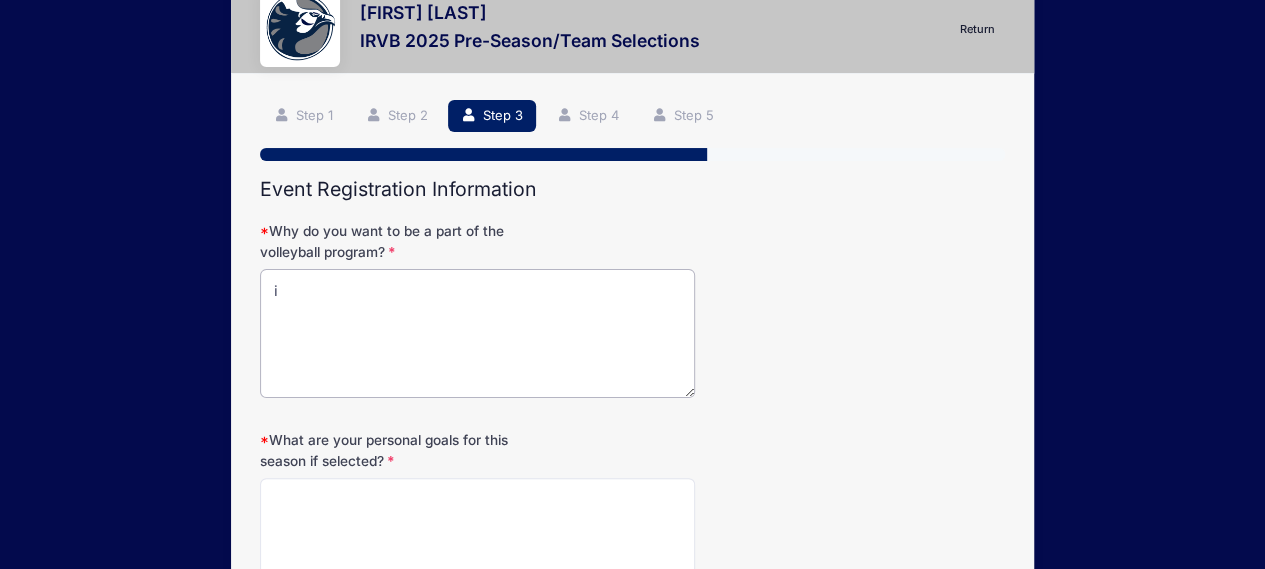 type on "i" 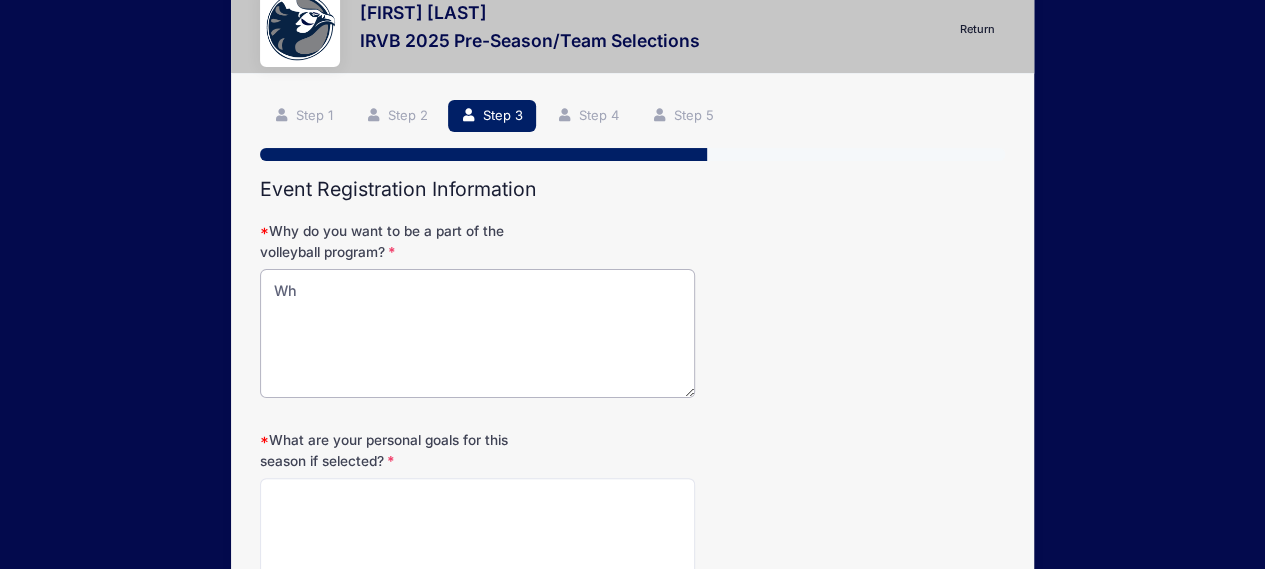 type on "W" 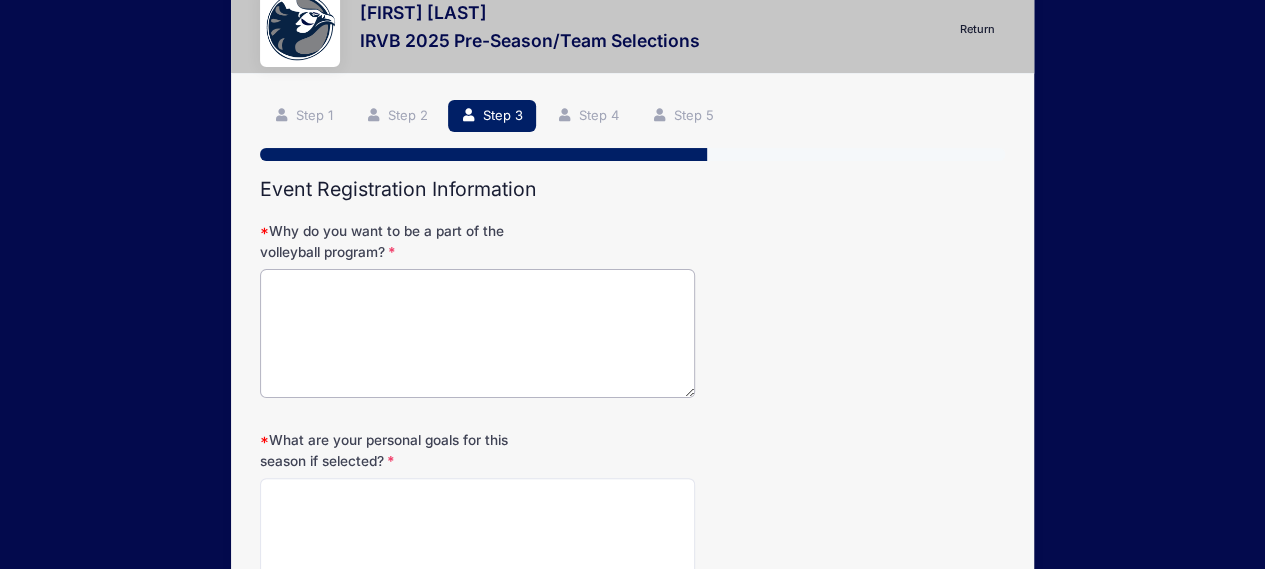 type on "i" 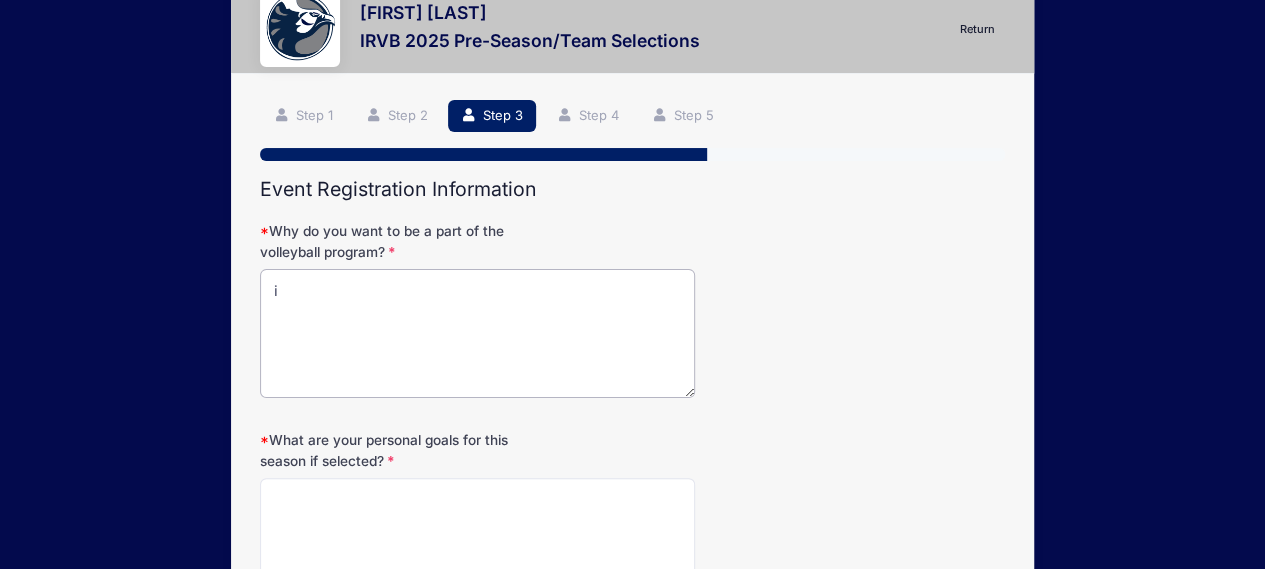 type on "i" 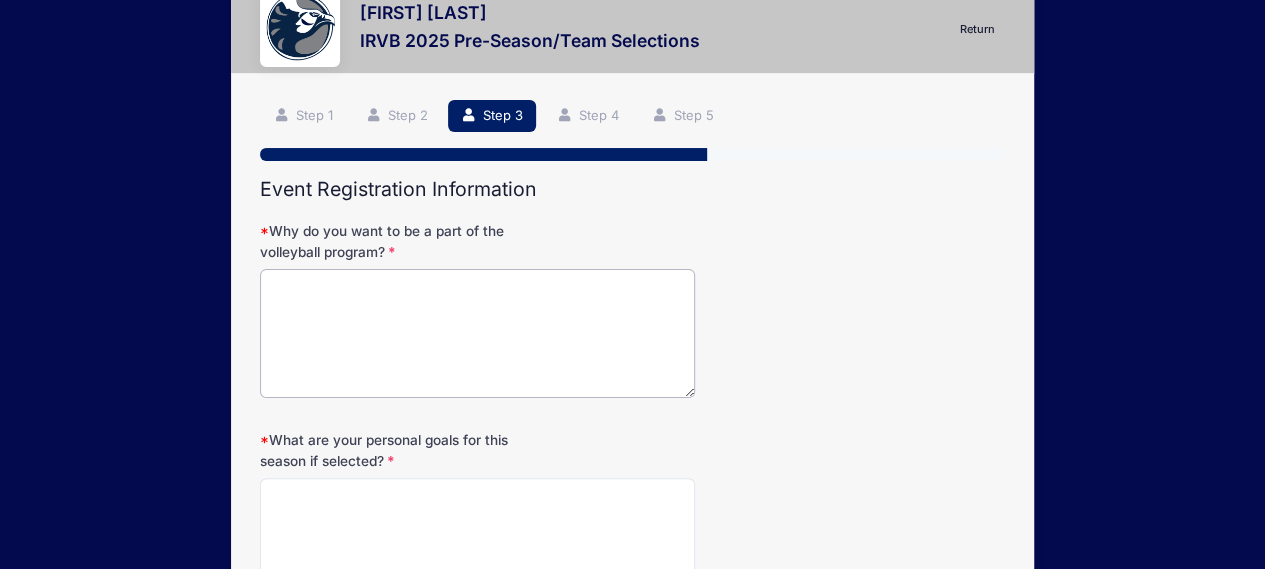type on "i" 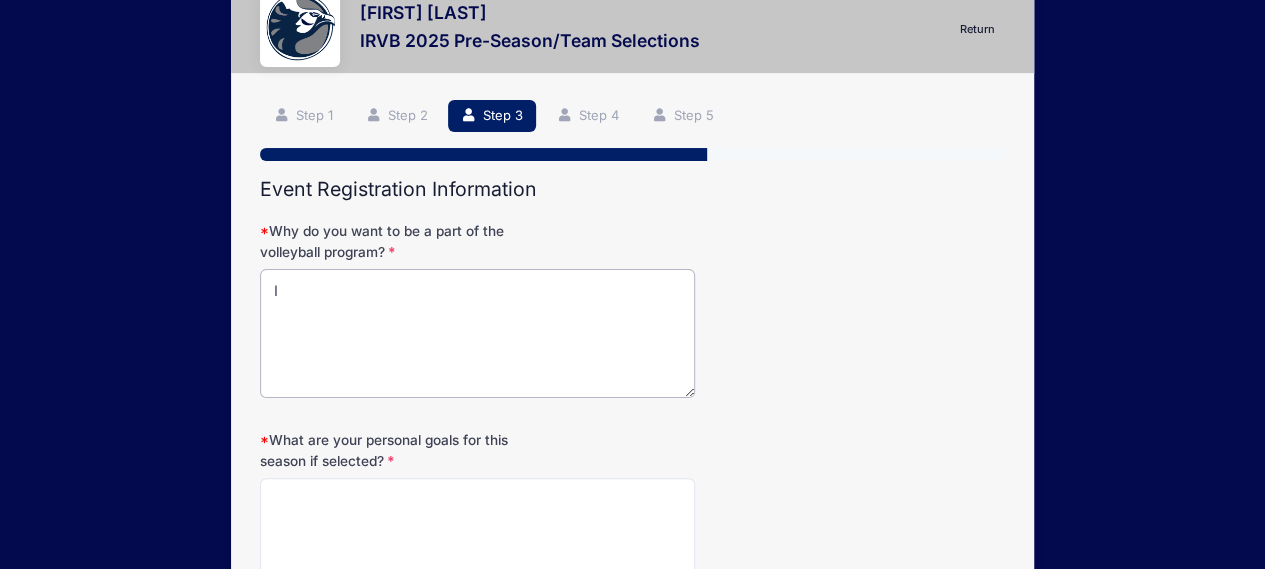 type on "I" 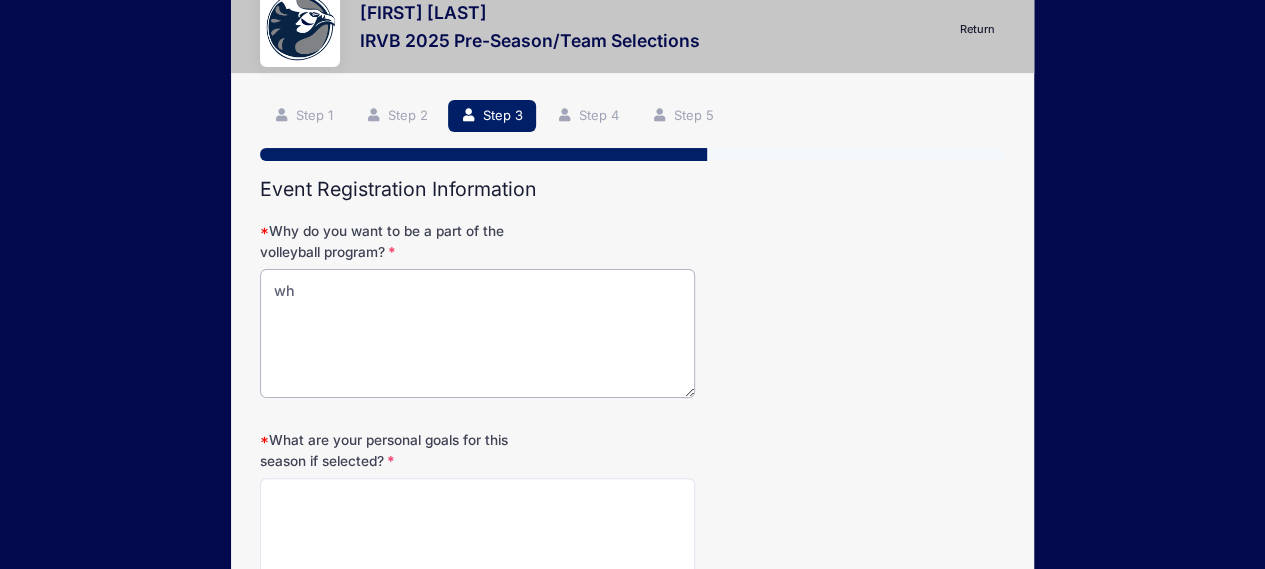 type on "w" 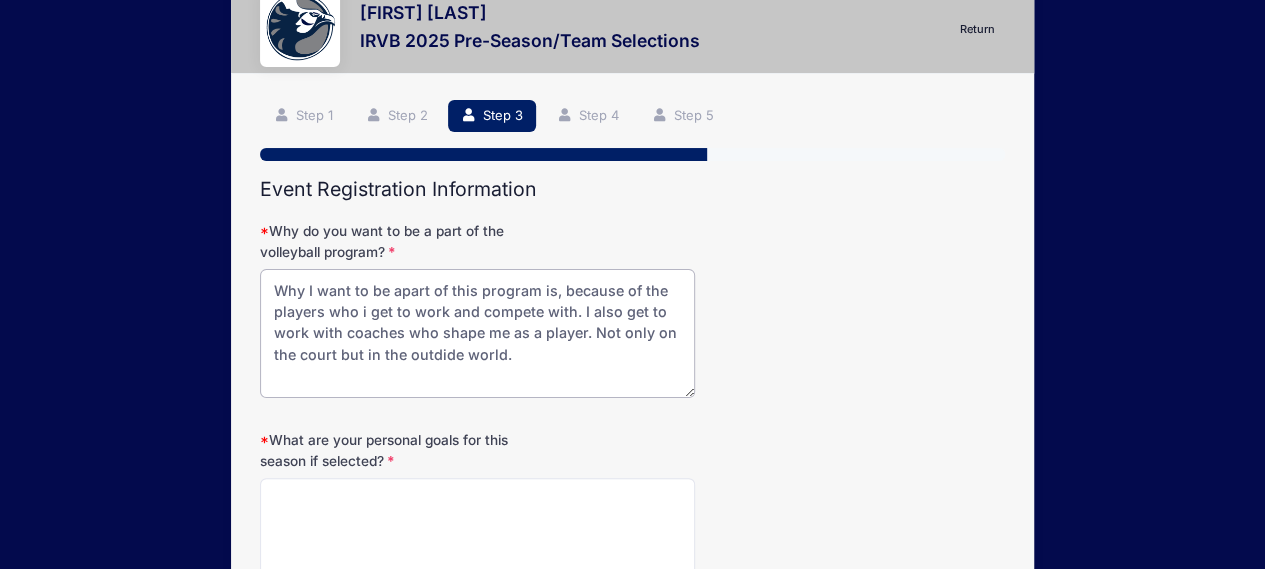 click on "Why I want to be apart of this program is, because of the players who i get to work and compete with. I also get to work with coaches who shape me as a player. Not only on the court but in the outdide world." at bounding box center (477, 333) 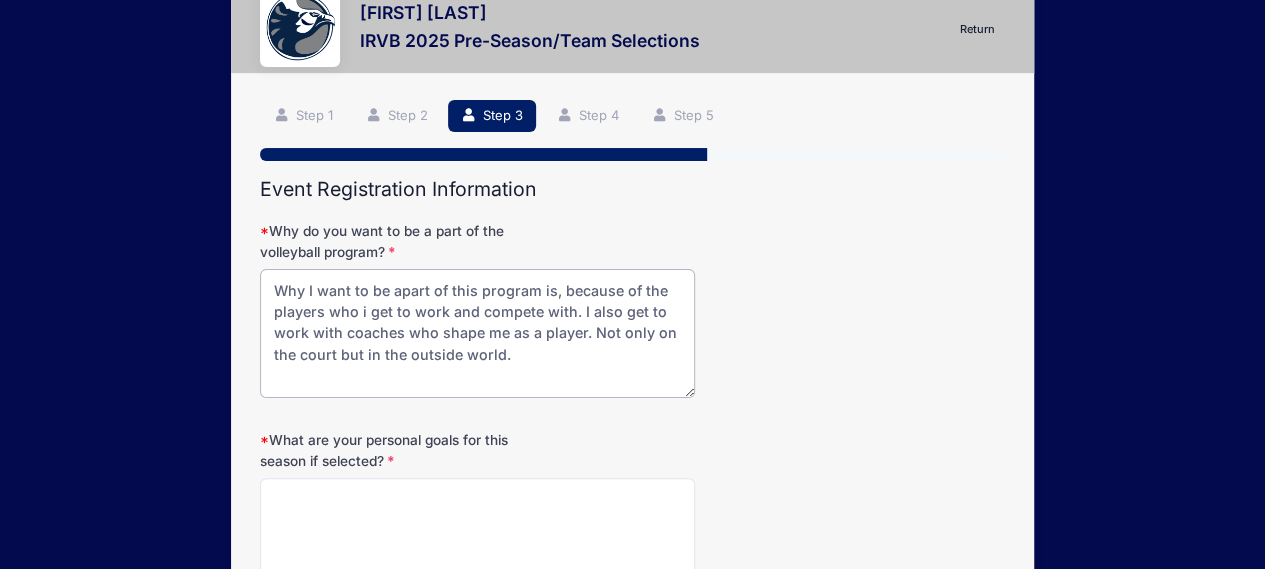 click on "Why I want to be apart of this program is, because of the players who i get to work and compete with. I also get to work with coaches who shape me as a player. Not only on the court but in the outside world." at bounding box center [477, 333] 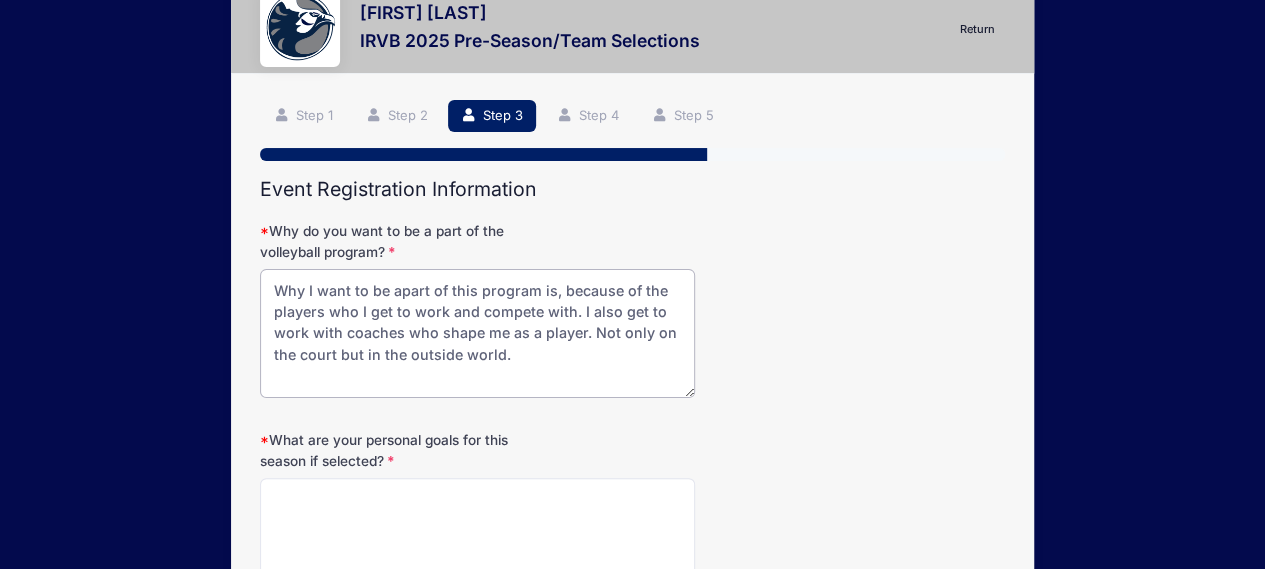 click on "Why I want to be apart of this program is, because of the players who I get to work and compete with. I also get to work with coaches who shape me as a player. Not only on the court but in the outside world." at bounding box center (477, 333) 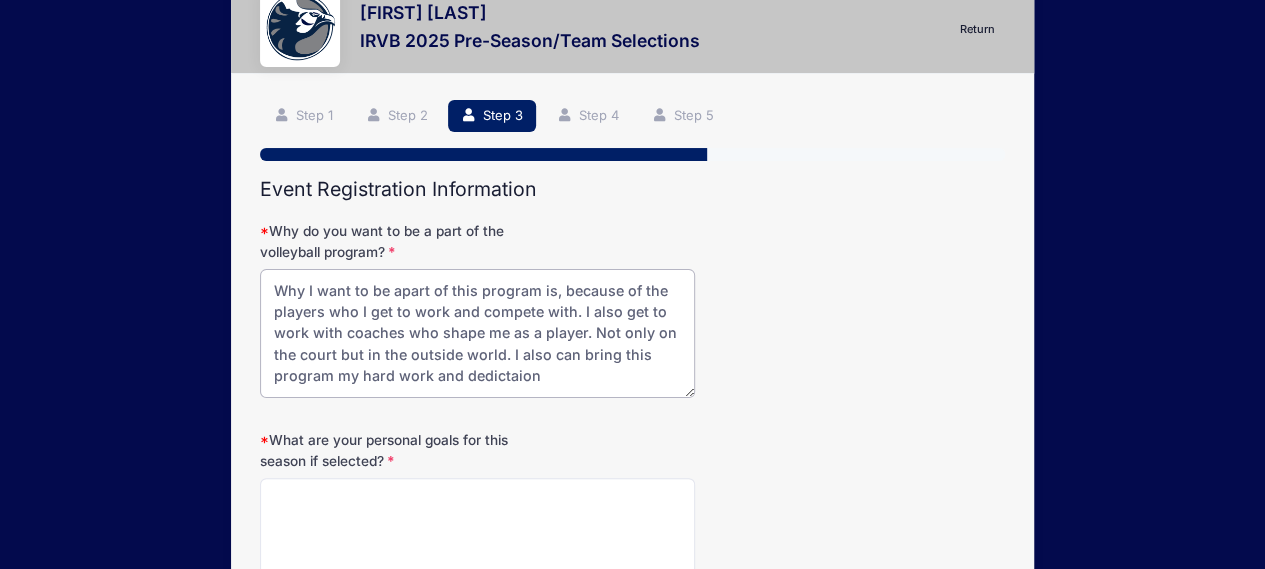 click on "Why I want to be apart of this program is, because of the players who I get to work and compete with. I also get to work with coaches who shape me as a player. Not only on the court but in the outside world. I also can bring this program my hard work and dedictaion" at bounding box center (477, 333) 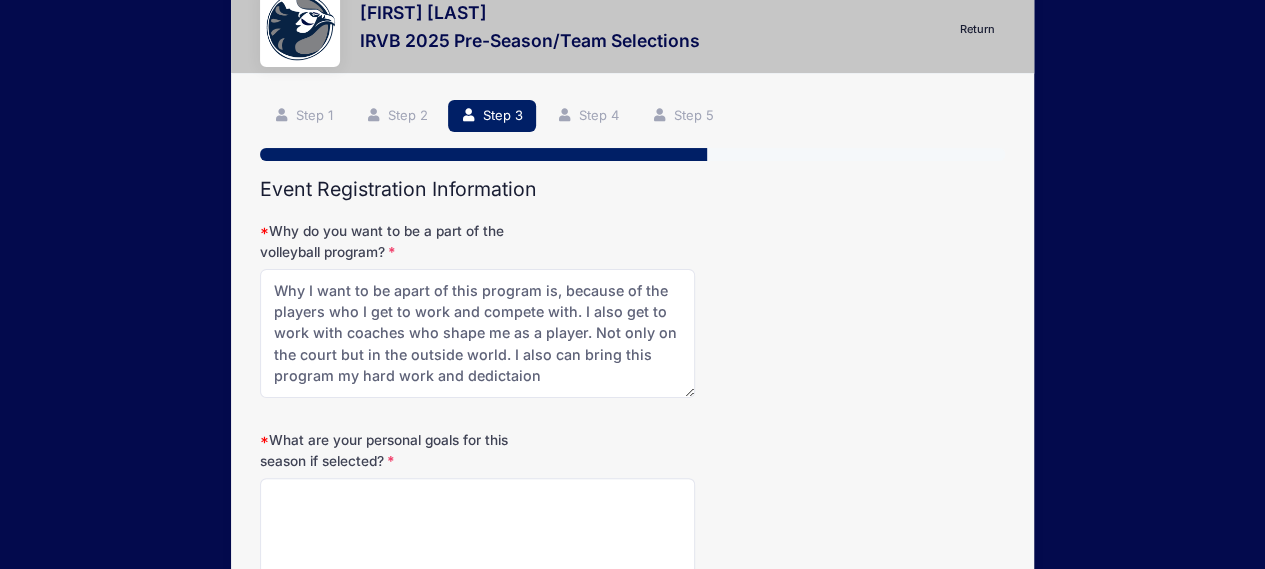 click on "Why do you want to be a part of the volleyball program?
Why I want to be apart of this program is, because of the players who I get to work and compete with. I also get to work with coaches who shape me as a player. Not only on the court but in the outside world. I also can bring this program my hard work and dedictaion
What are your personal goals for this season if selected?
What would your contribution be to the Ironwood Ridge Volleyball Program (or to your Team)?" at bounding box center [632, 528] 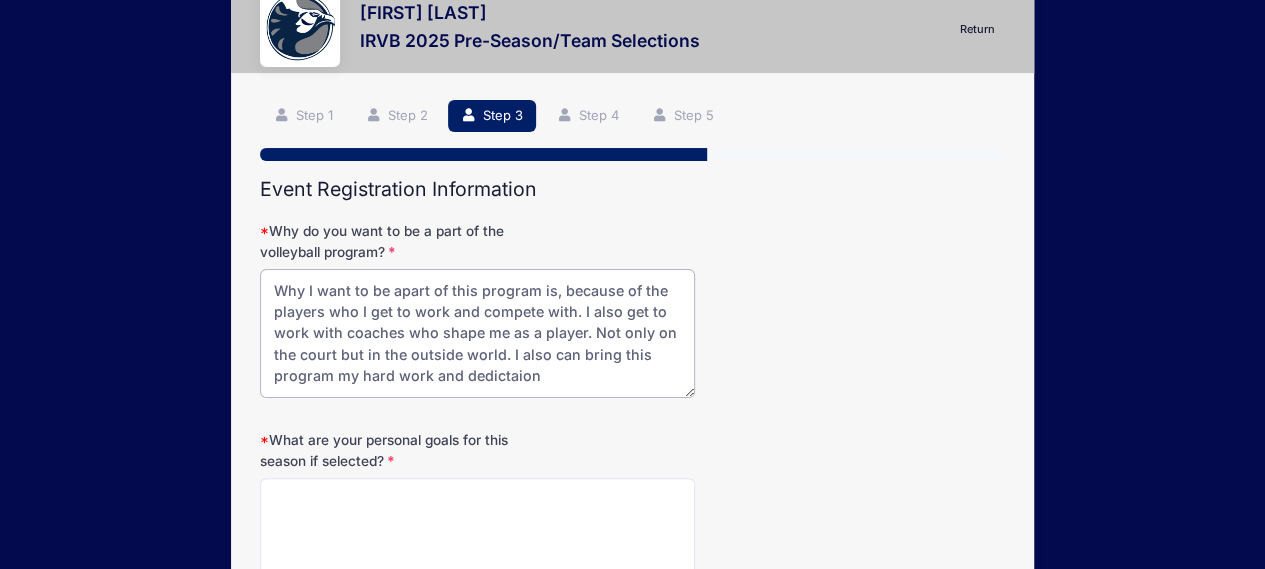 drag, startPoint x: 512, startPoint y: 384, endPoint x: 503, endPoint y: 374, distance: 13.453624 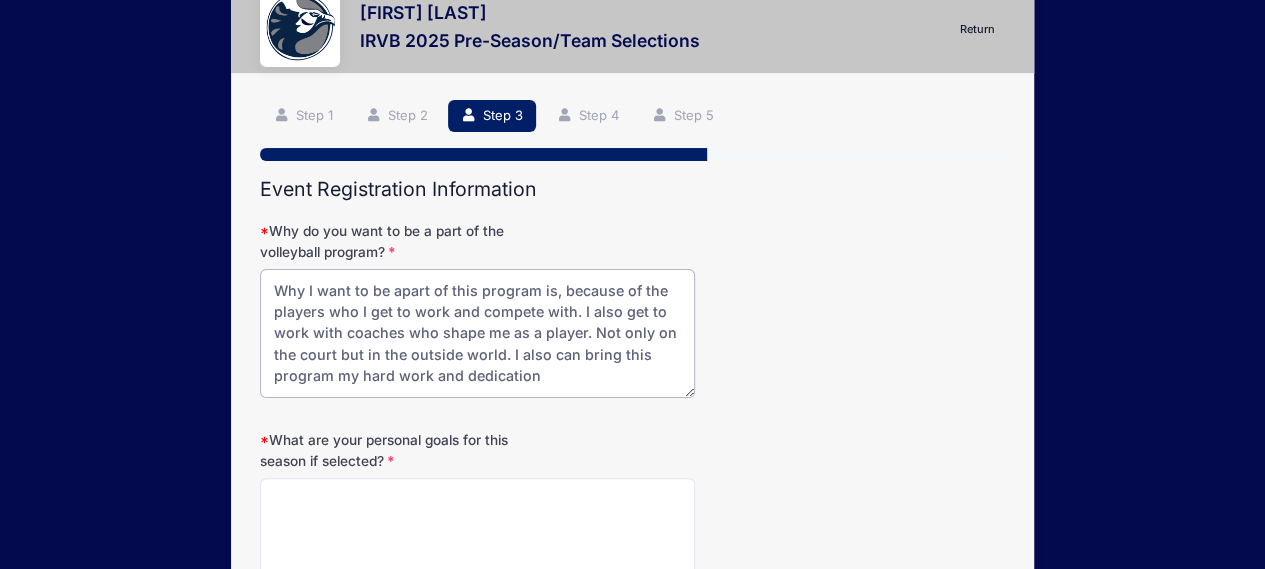 click on "Why I want to be apart of this program is, because of the players who I get to work and compete with. I also get to work with coaches who shape me as a player. Not only on the court but in the outside world. I also can bring this program my hard work and dedication" at bounding box center [477, 333] 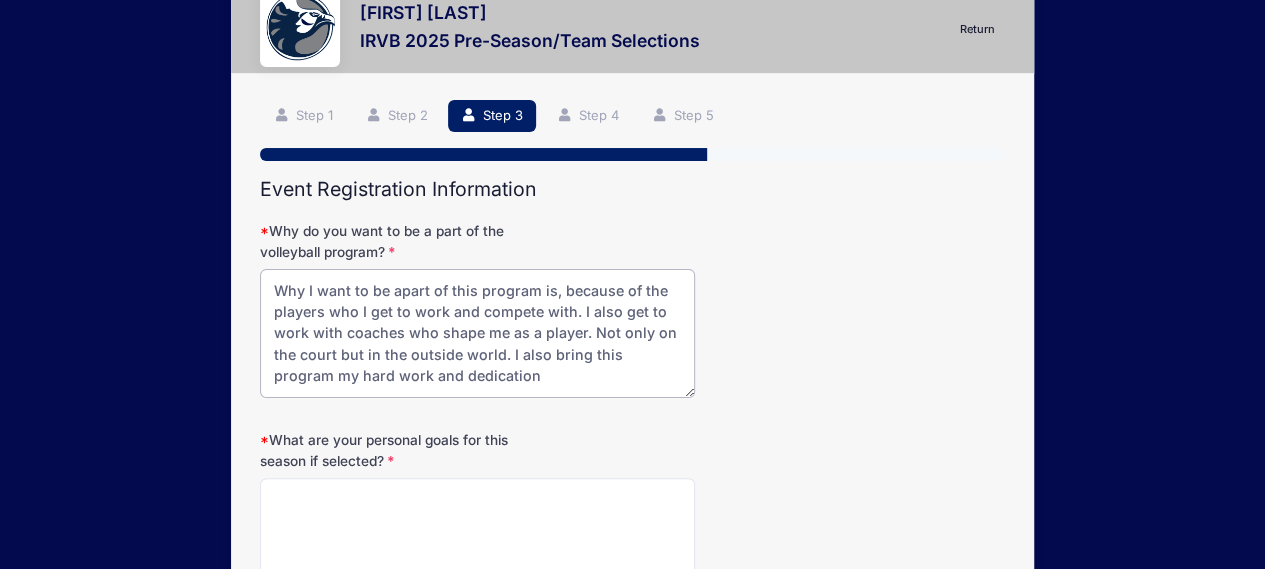click on "Why I want to be apart of this program is, because of the players who I get to work and compete with. I also get to work with coaches who shape me as a player. Not only on the court but in the outside world. I also bring this program my hard work and dedication" at bounding box center [477, 333] 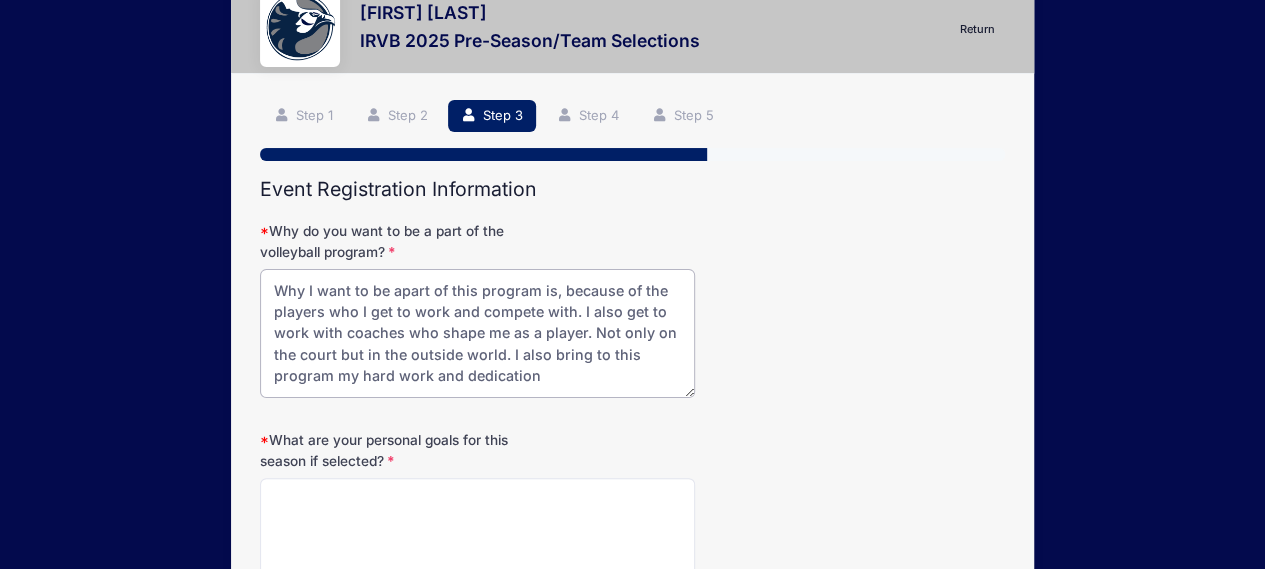 click on "Why I want to be apart of this program is, because of the players who I get to work and compete with. I also get to work with coaches who shape me as a player. Not only on the court but in the outside world. I also bring to this program my hard work and dedication" at bounding box center [477, 333] 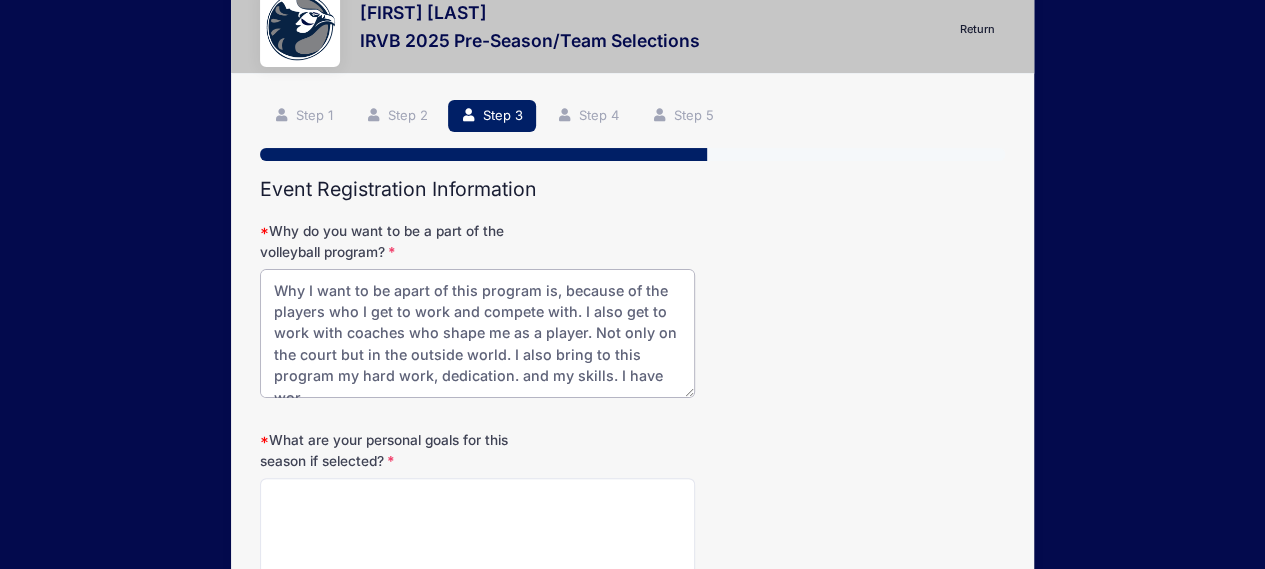 scroll, scrollTop: 10, scrollLeft: 0, axis: vertical 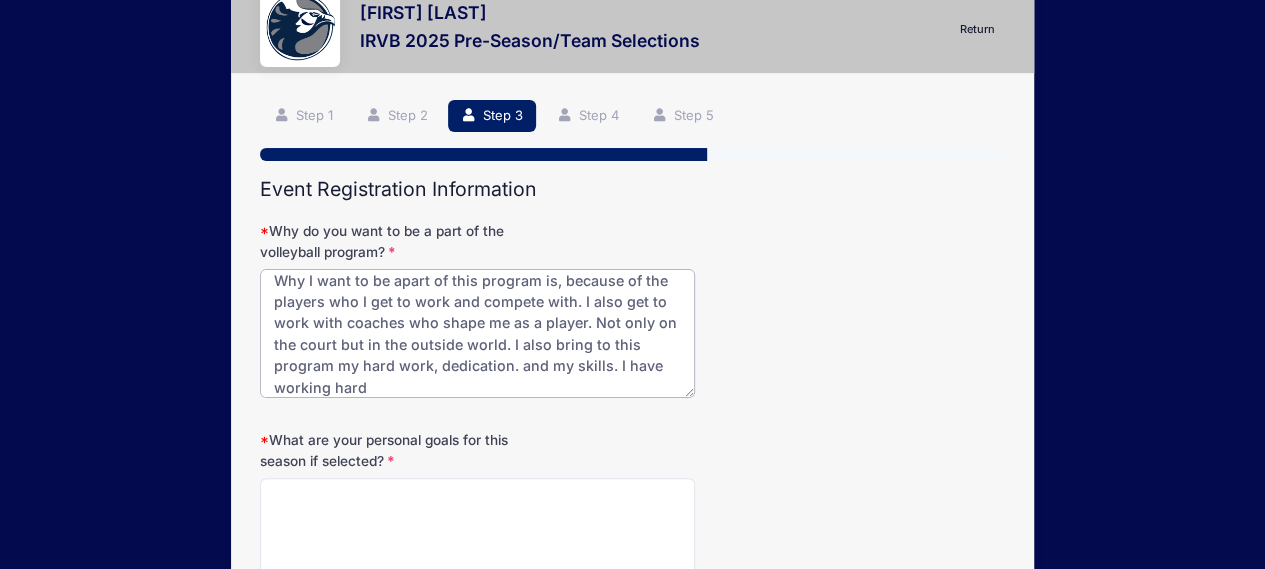 click on "Why I want to be apart of this program is, because of the players who I get to work and compete with. I also get to work with coaches who shape me as a player. Not only on the court but in the outside world. I also bring to this program my hard work, dedication. and my skills. I have working hard" at bounding box center (477, 333) 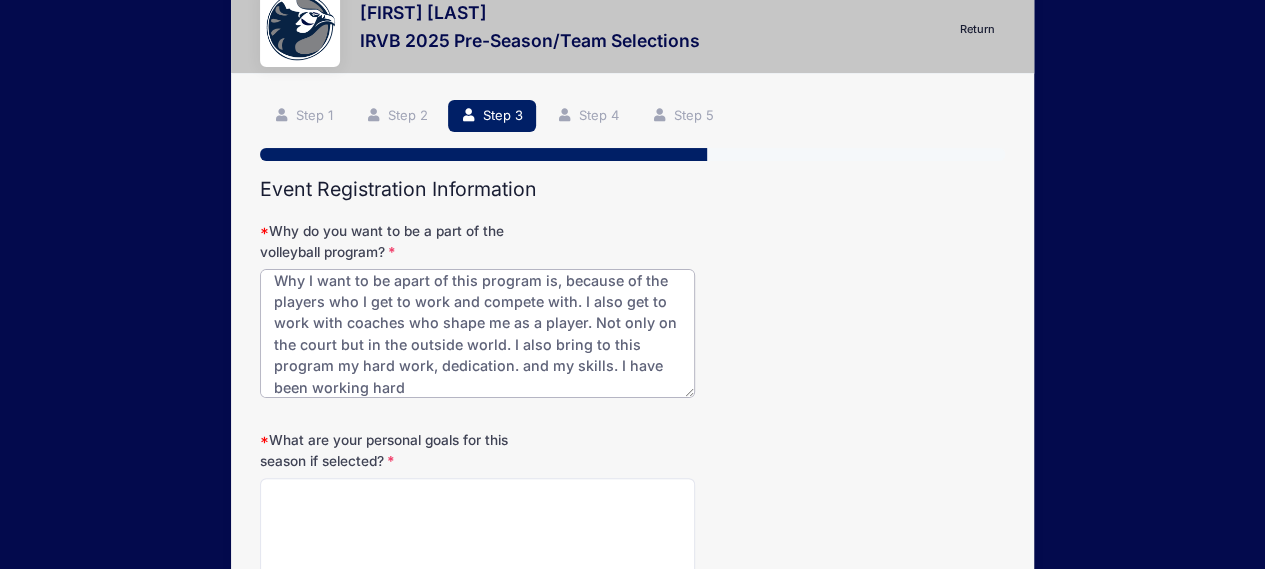 click on "Why I want to be apart of this program is, because of the players who I get to work and compete with. I also get to work with coaches who shape me as a player. Not only on the court but in the outside world. I also bring to this program my hard work, dedication. and my skills. I have been working hard" at bounding box center (477, 333) 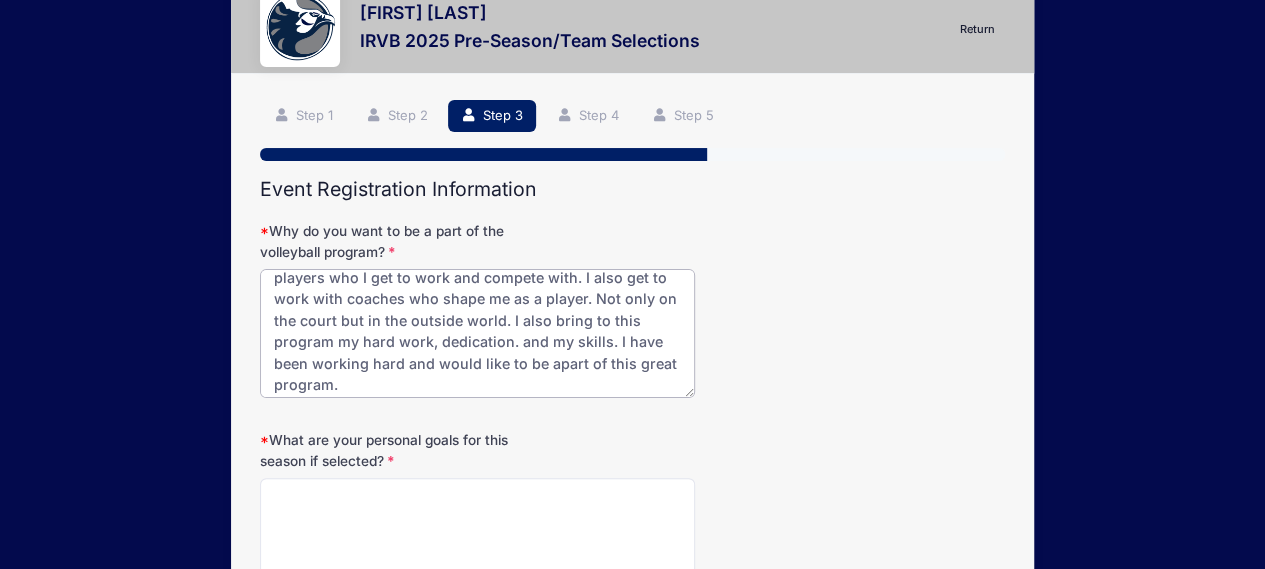 scroll, scrollTop: 32, scrollLeft: 0, axis: vertical 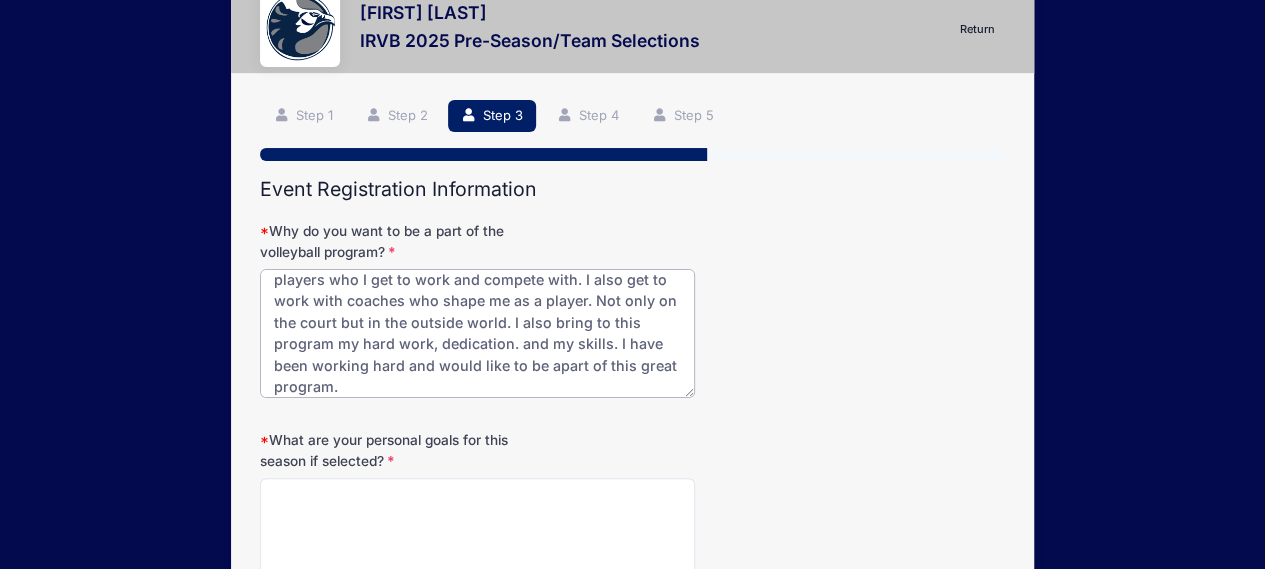 click on "Why I want to be apart of this program is, because of the players who I get to work and compete with. I also get to work with coaches who shape me as a player. Not only on the court but in the outside world. I also bring to this program my hard work, dedication. and my skills. I have been working hard and would like to be apart of this great program." at bounding box center (477, 333) 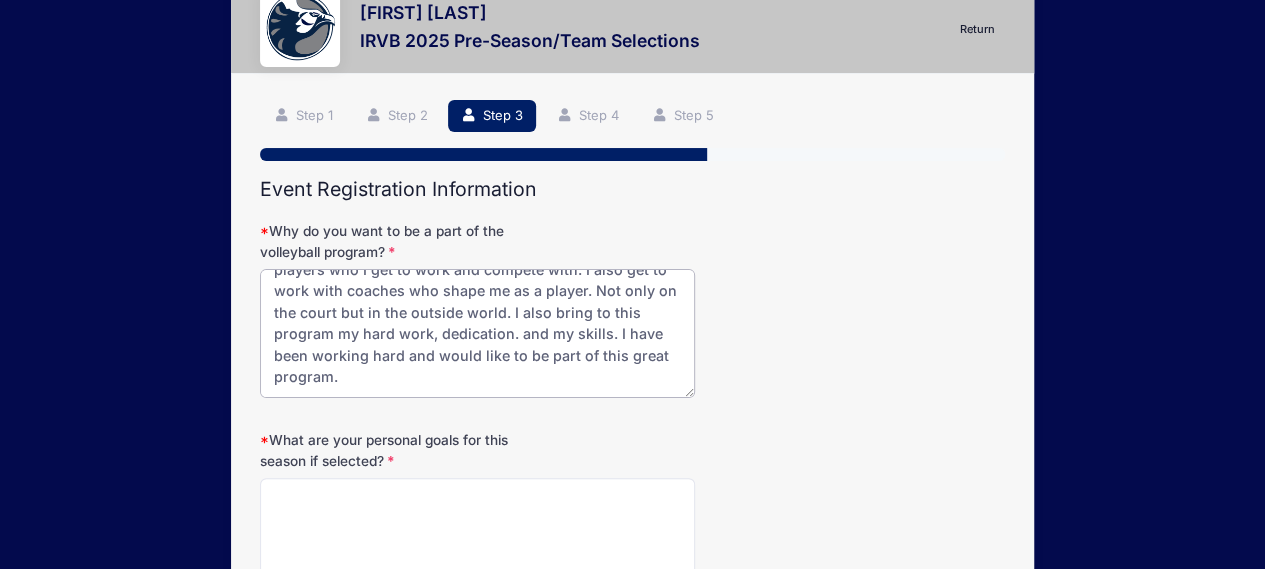 scroll, scrollTop: 0, scrollLeft: 0, axis: both 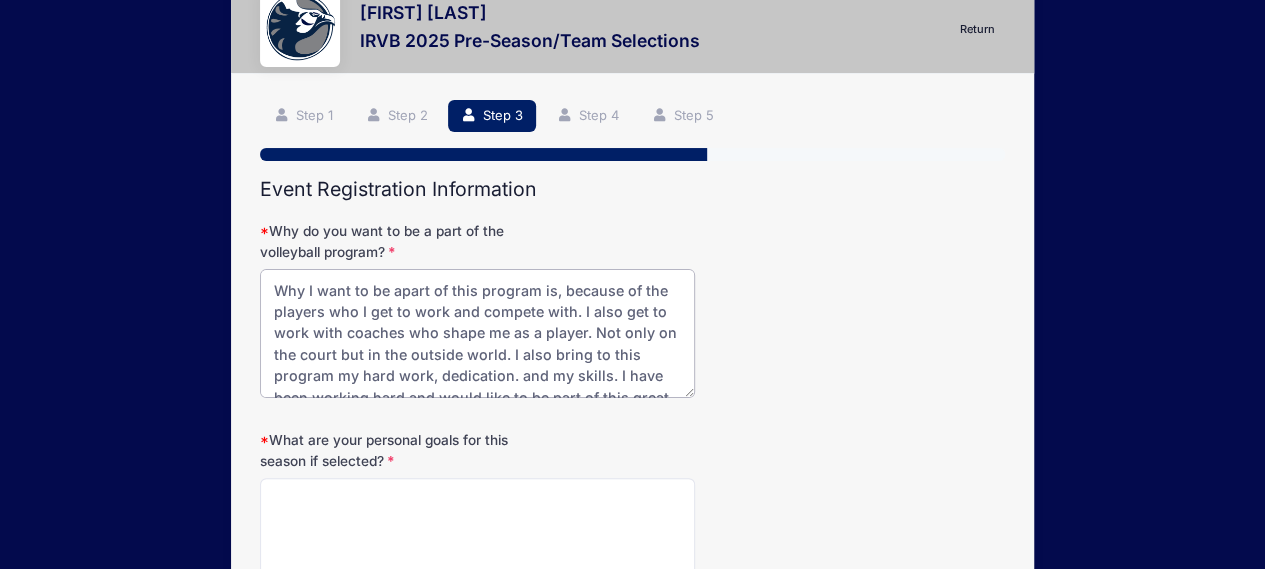 click on "Why I want to be apart of this program is, because of the players who I get to work and compete with. I also get to work with coaches who shape me as a player. Not only on the court but in the outside world. I also bring to this program my hard work, dedication. and my skills. I have been working hard and would like to be part of this great program." at bounding box center [477, 333] 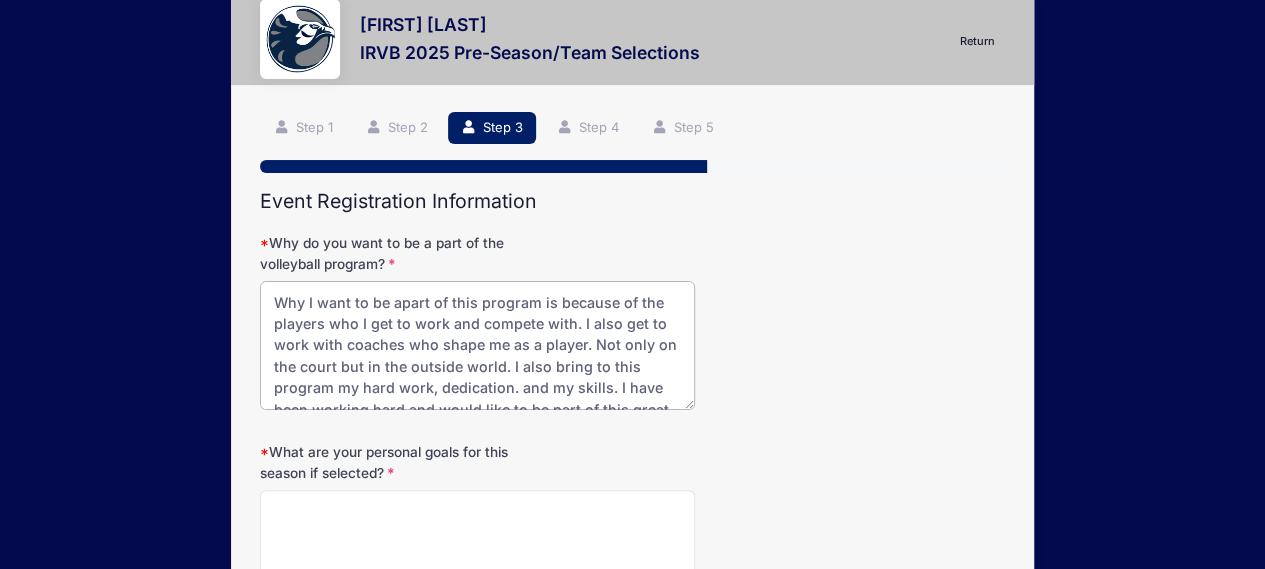 scroll, scrollTop: 50, scrollLeft: 0, axis: vertical 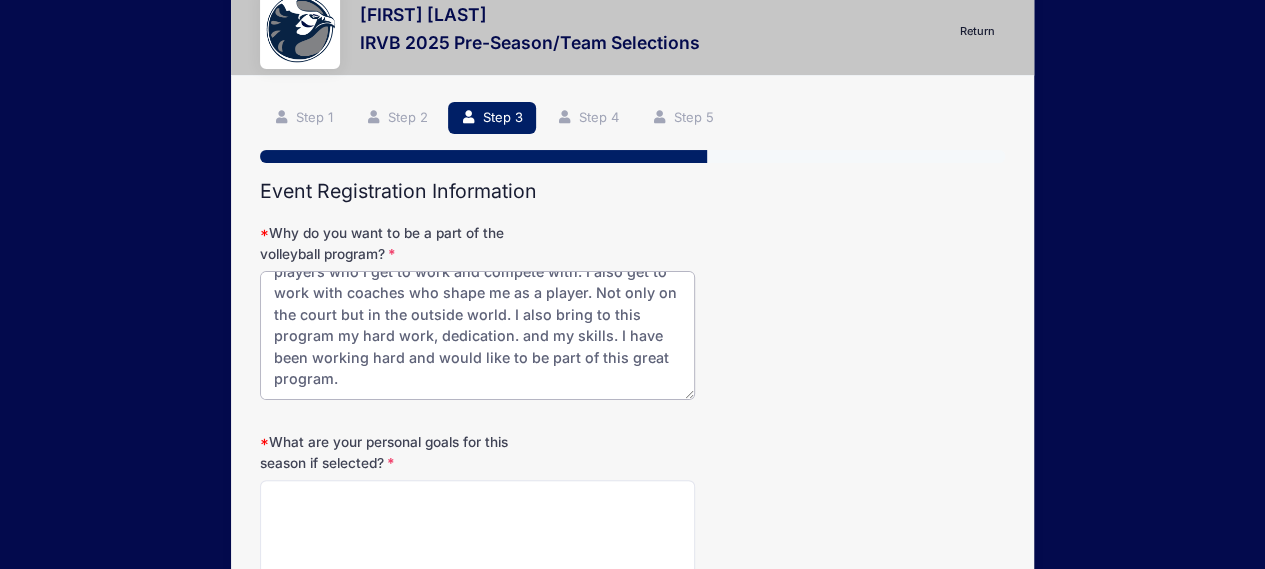 click on "Why I want to be apart of this program is because of the players who I get to work and compete with. I also get to work with coaches who shape me as a player. Not only on the court but in the outside world. I also bring to this program my hard work, dedication. and my skills. I have been working hard and would like to be part of this great program." at bounding box center (477, 335) 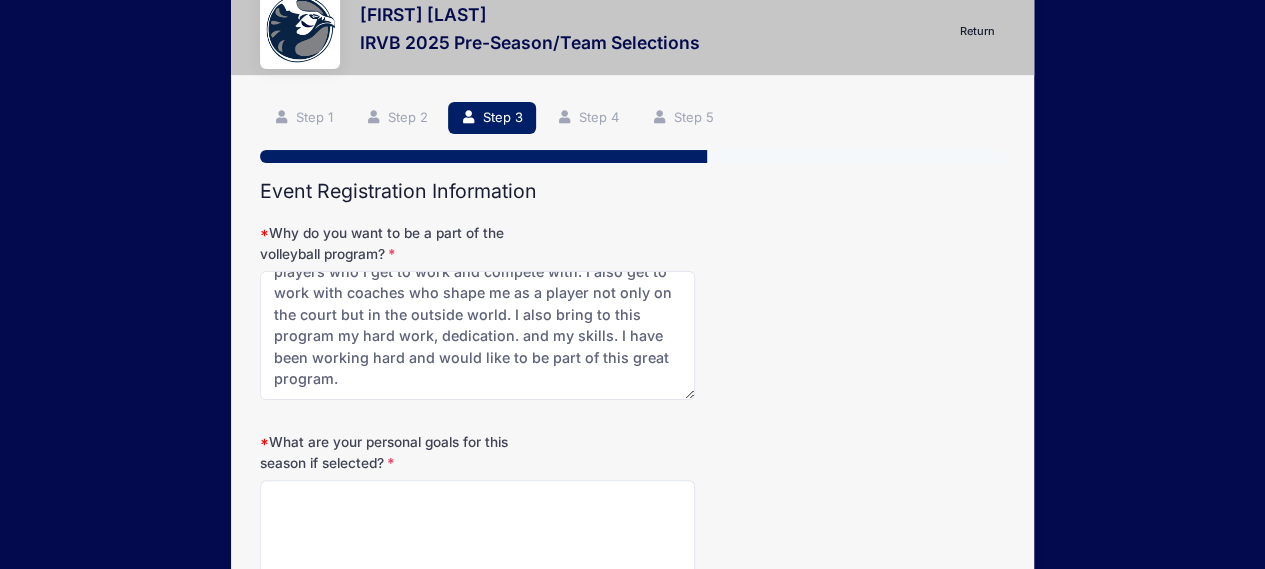 click on "Why do you want to be a part of the volleyball program?
Why I want to be apart of this program is because of the players who I get to work and compete with. I also get to work with coaches who shape me as a player not only on the court but in the outside world. I also bring to this program my hard work, dedication. and my skills. I have been working hard and would like to be part of this great program." at bounding box center [632, 311] 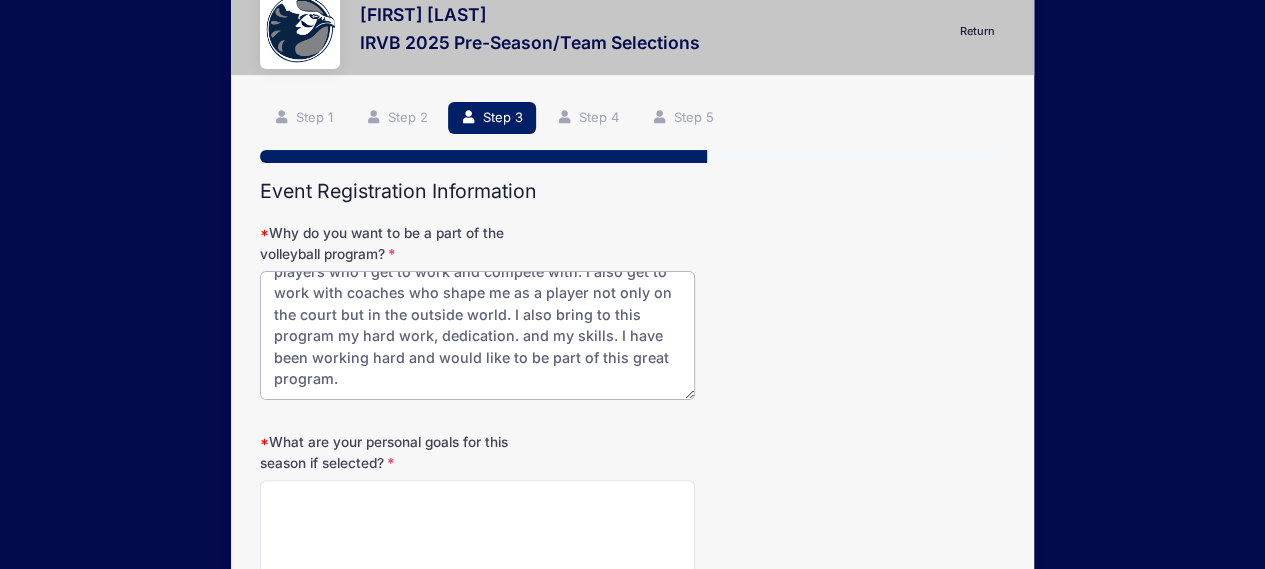 click on "Why I want to be apart of this program is because of the players who I get to work and compete with. I also get to work with coaches who shape me as a player not only on the court but in the outside world. I also bring to this program my hard work, dedication. and my skills. I have been working hard and would like to be part of this great program." at bounding box center (477, 335) 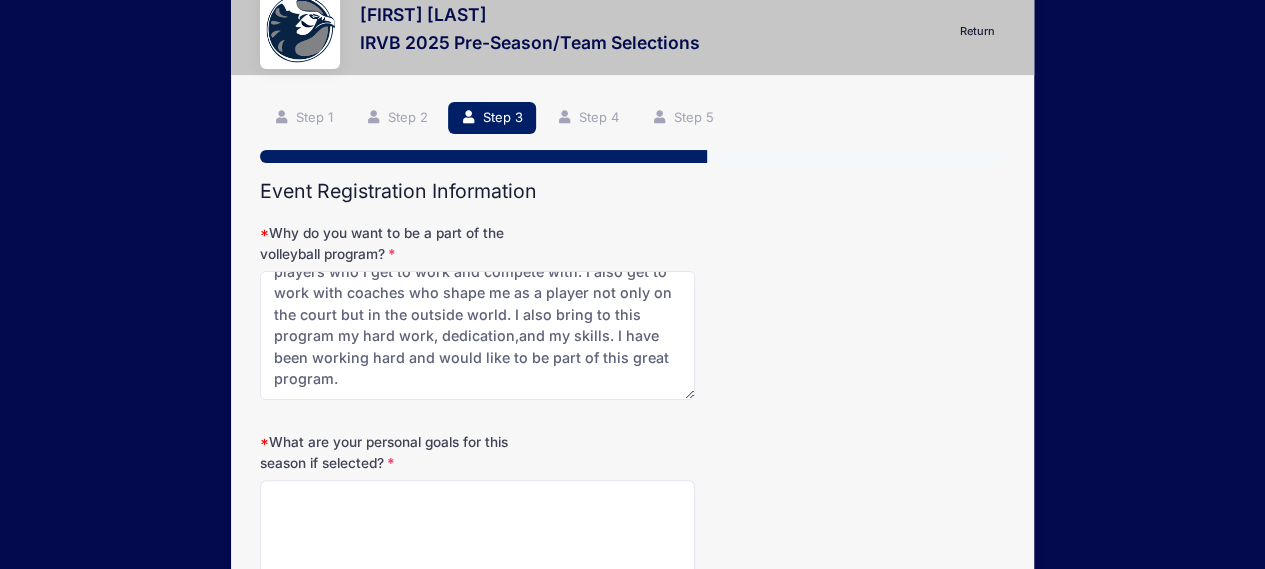click on "Why do you want to be a part of the volleyball program?
Why I want to be apart of this program is because of the players who I get to work and compete with. I also get to work with coaches who shape me as a player not only on the court but in the outside world. I also bring to this program my hard work, dedication,and my skills. I have been working hard and would like to be part of this great program." at bounding box center [632, 311] 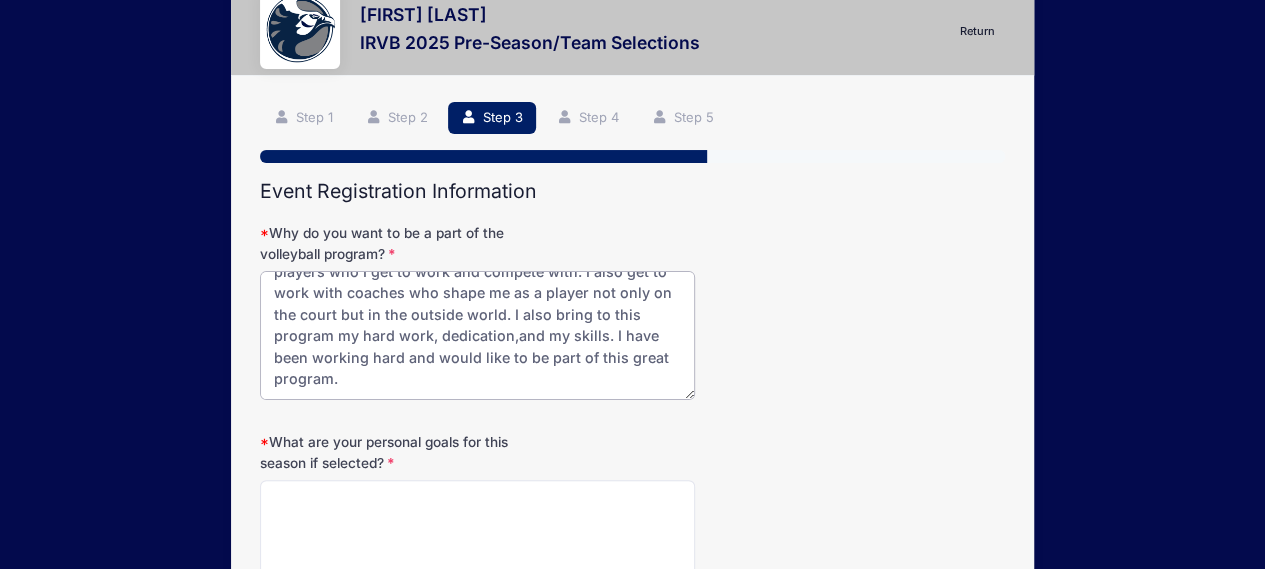 click on "Why I want to be apart of this program is because of the players who I get to work and compete with. I also get to work with coaches who shape me as a player not only on the court but in the outside world. I also bring to this program my hard work, dedication,and my skills. I have been working hard and would like to be part of this great program." at bounding box center [477, 335] 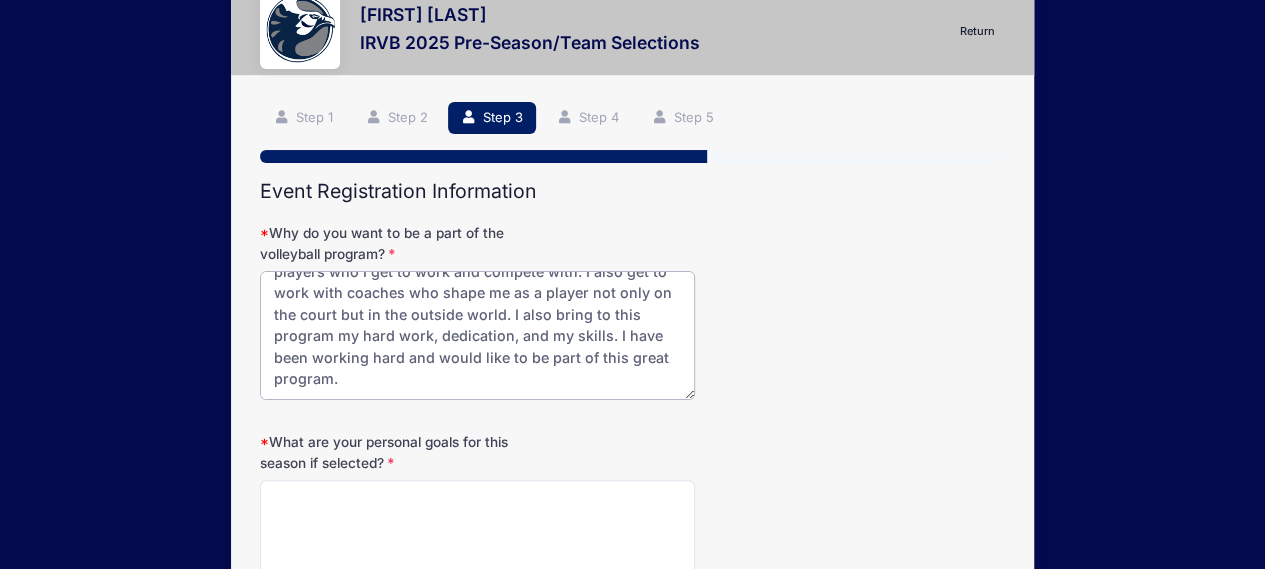 scroll, scrollTop: 42, scrollLeft: 0, axis: vertical 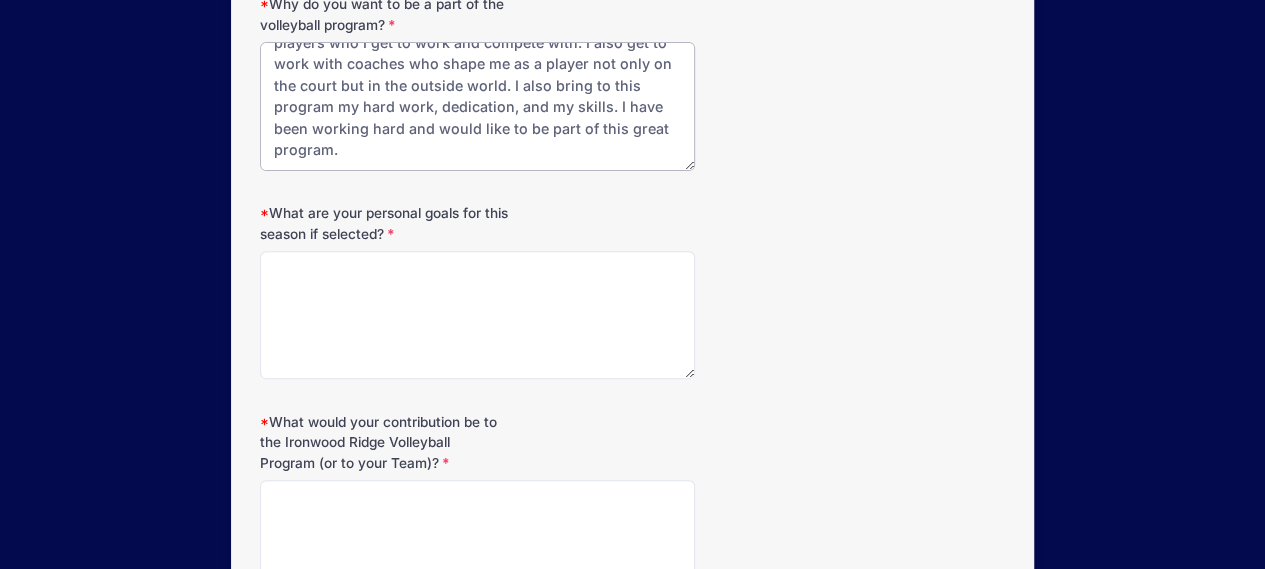 type on "Why I want to be apart of this program is because of the players who I get to work and compete with. I also get to work with coaches who shape me as a player not only on the court but in the outside world. I also bring to this program my hard work, dedication, and my skills. I have been working hard and would like to be part of this great program." 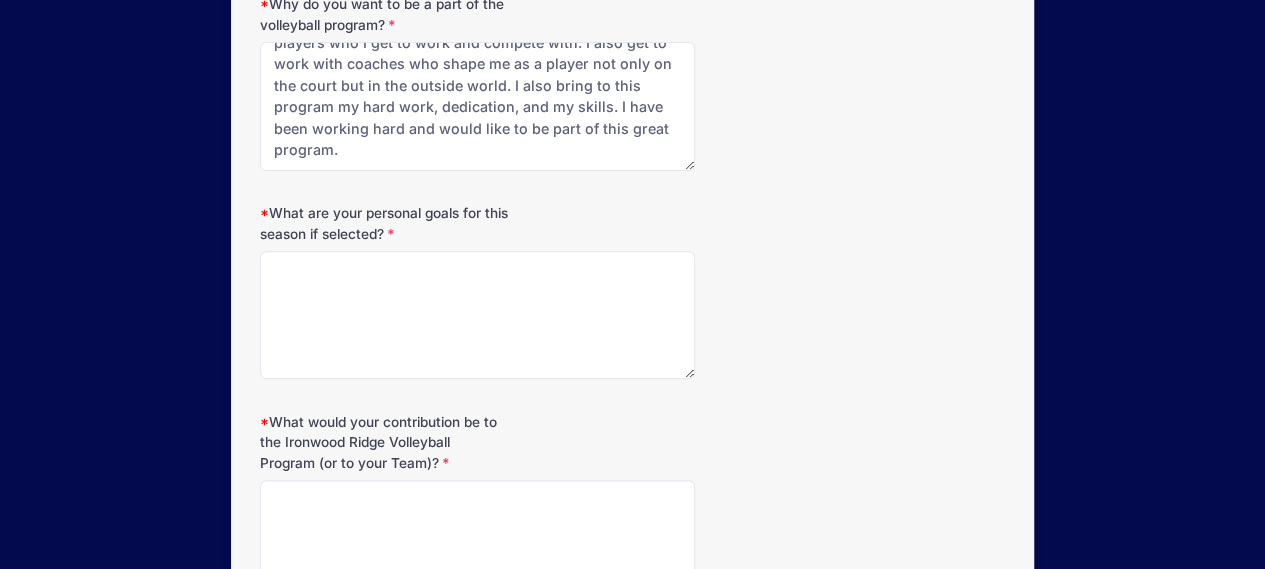 click on "What are your personal goals for this season if selected?" at bounding box center [632, 291] 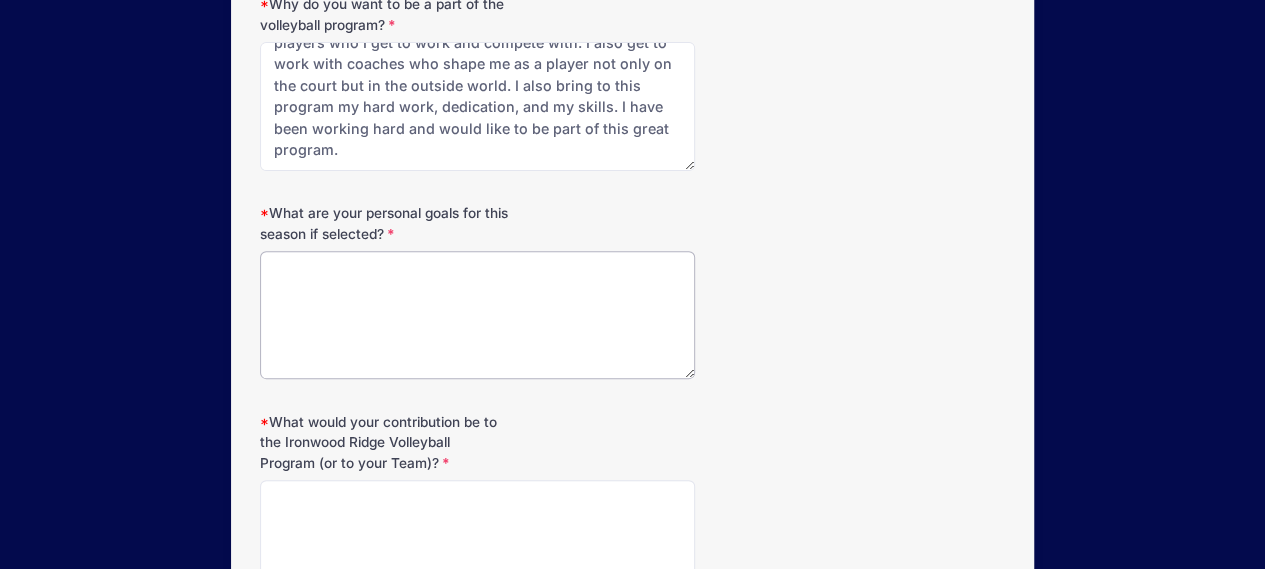 click on "What are your personal goals for this season if selected?" at bounding box center [477, 315] 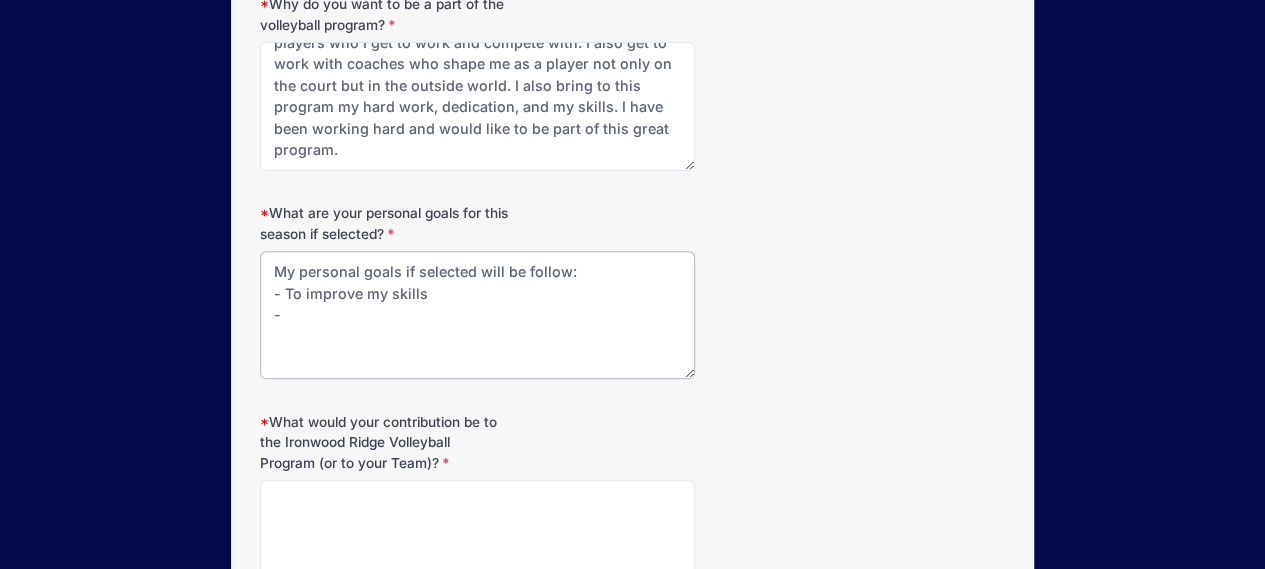 click on "My personal goals if selected will be follow:
- To improve my skills
-" at bounding box center (477, 315) 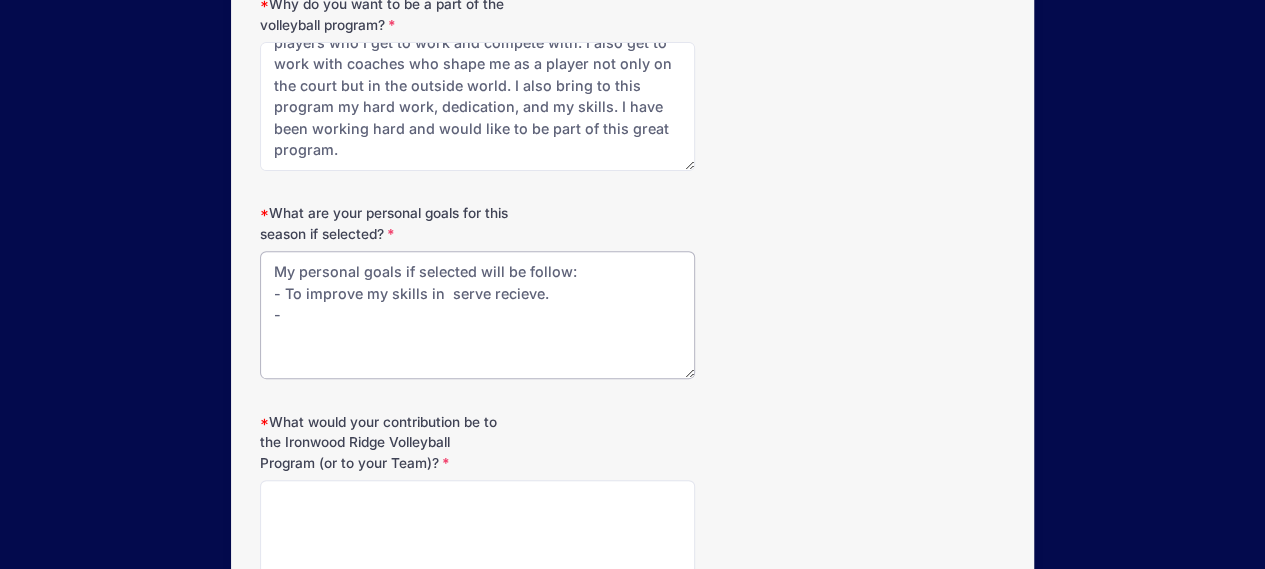 click on "My personal goals if selected will be follow:
- To improve my skills in  serve recieve.
-" at bounding box center [477, 315] 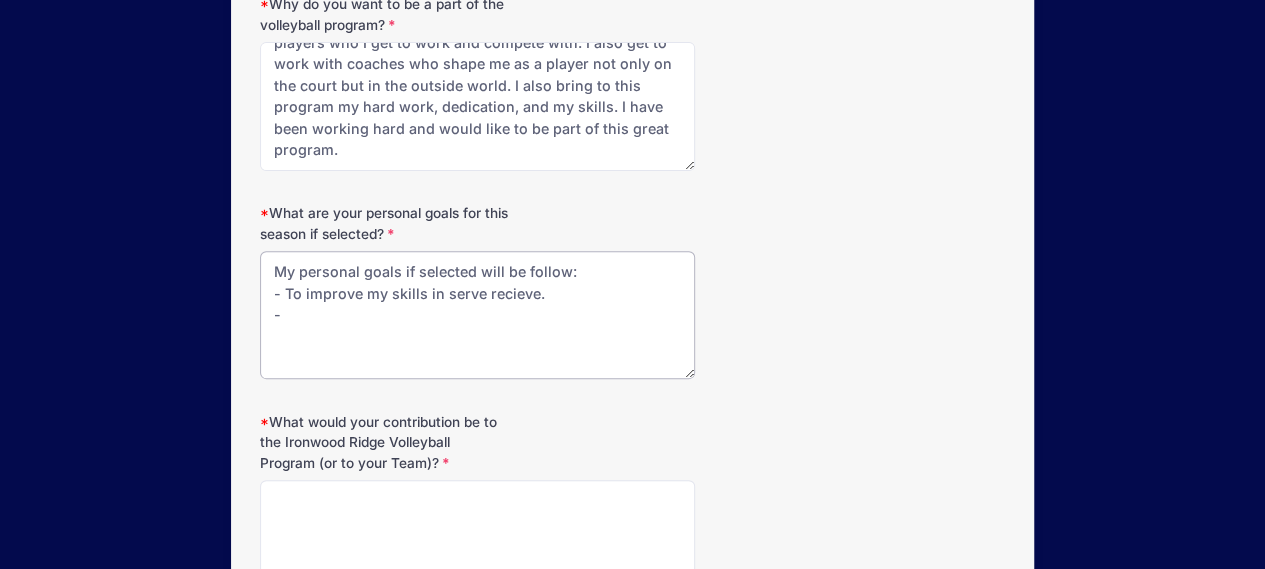 click on "My personal goals if selected will be follow:
- To improve my skills in serve recieve.
-" at bounding box center (477, 315) 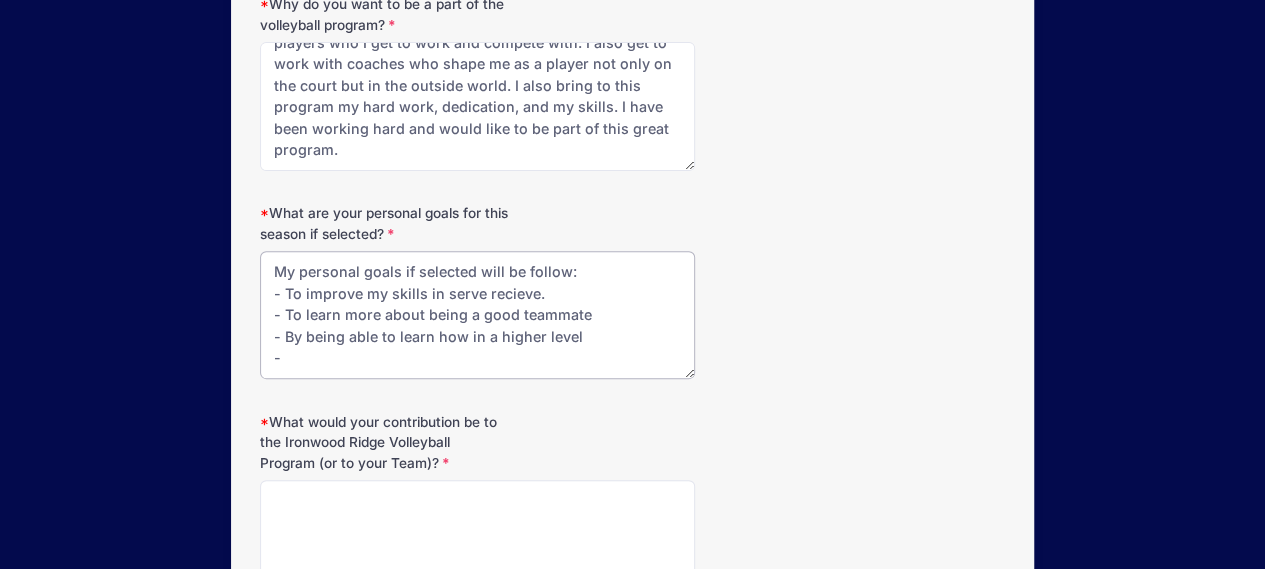click on "My personal goals if selected will be follow:
- To improve my skills in serve recieve.
- To learn more about being a good teammate
- By being able to learn how in a higher level
-" at bounding box center [477, 315] 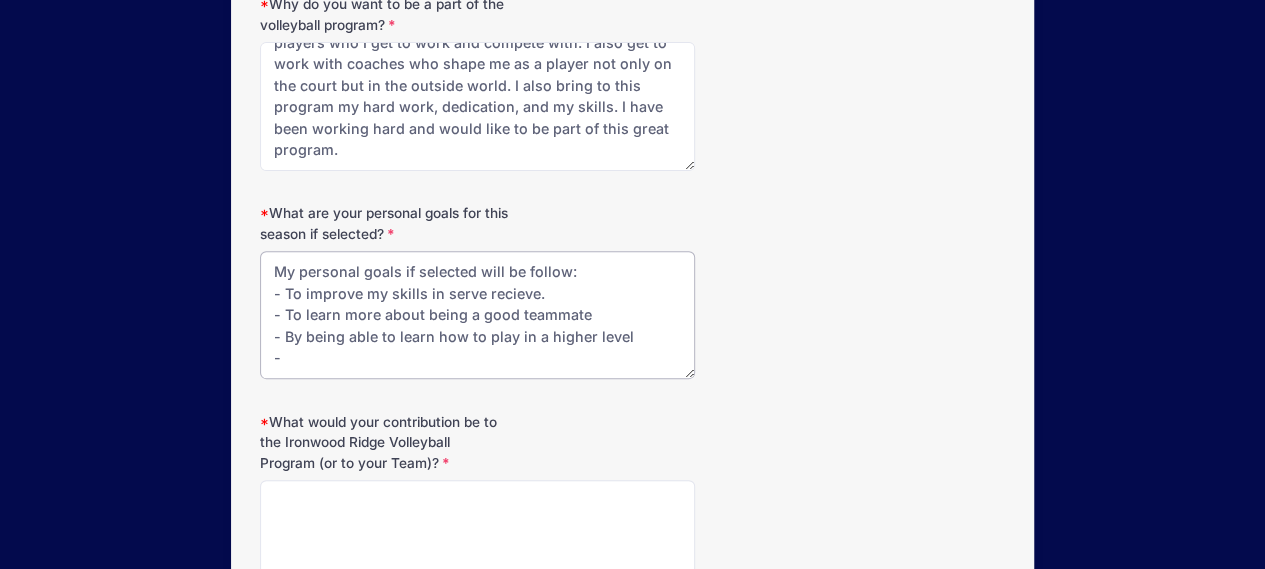 click on "My personal goals if selected will be follow:
- To improve my skills in serve recieve.
- To learn more about being a good teammate
- By being able to learn how to play in a higher level
-" at bounding box center [477, 315] 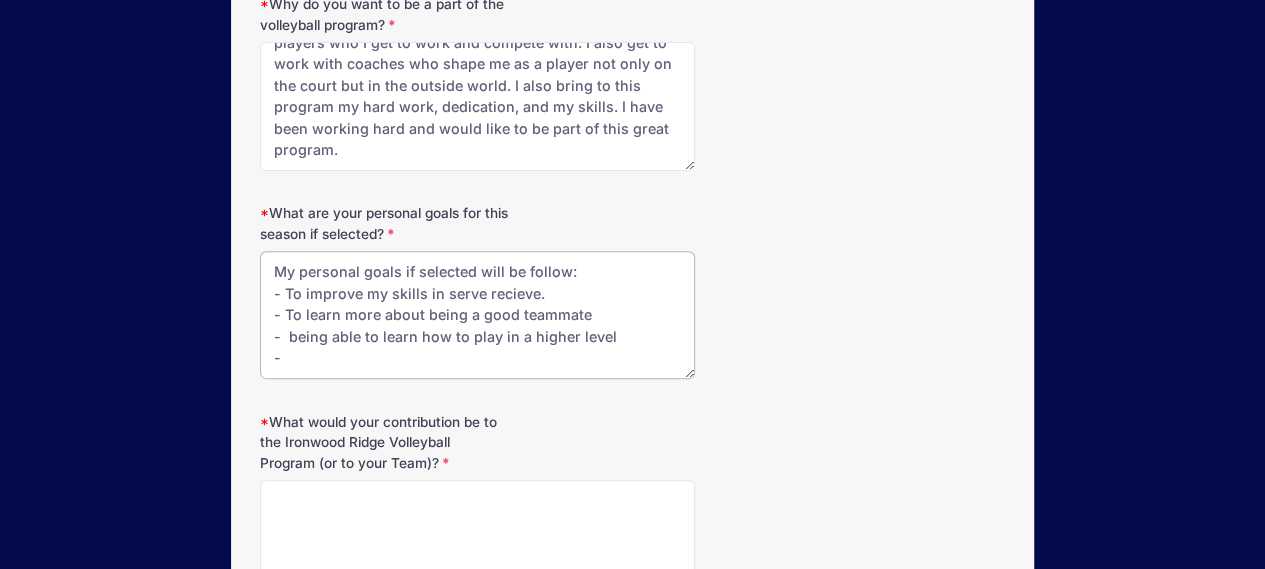 click on "My personal goals if selected will be follow:
- To improve my skills in serve recieve.
- To learn more about being a good teammate
-  being able to learn how to play in a higher level
-" at bounding box center (477, 315) 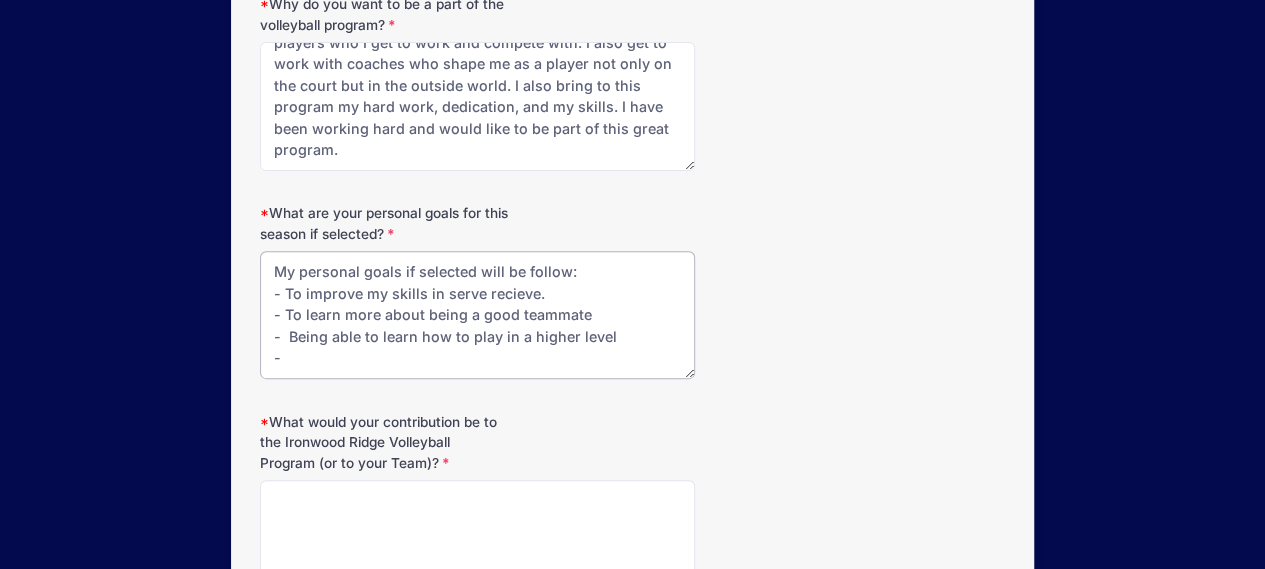 click on "My personal goals if selected will be follow:
- To improve my skills in serve recieve.
- To learn more about being a good teammate
-  Being able to learn how to play in a higher level
-" at bounding box center [477, 315] 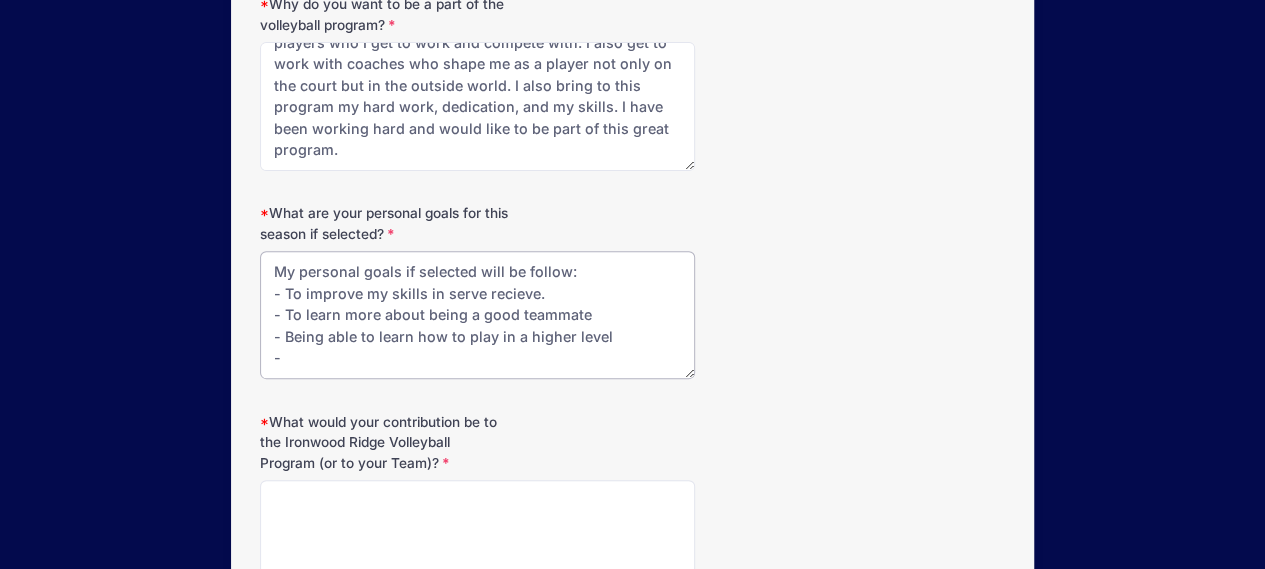 click on "My personal goals if selected will be follow:
- To improve my skills in serve recieve.
- To learn more about being a good teammate
- Being able to learn how to play in a higher level
-" at bounding box center (477, 315) 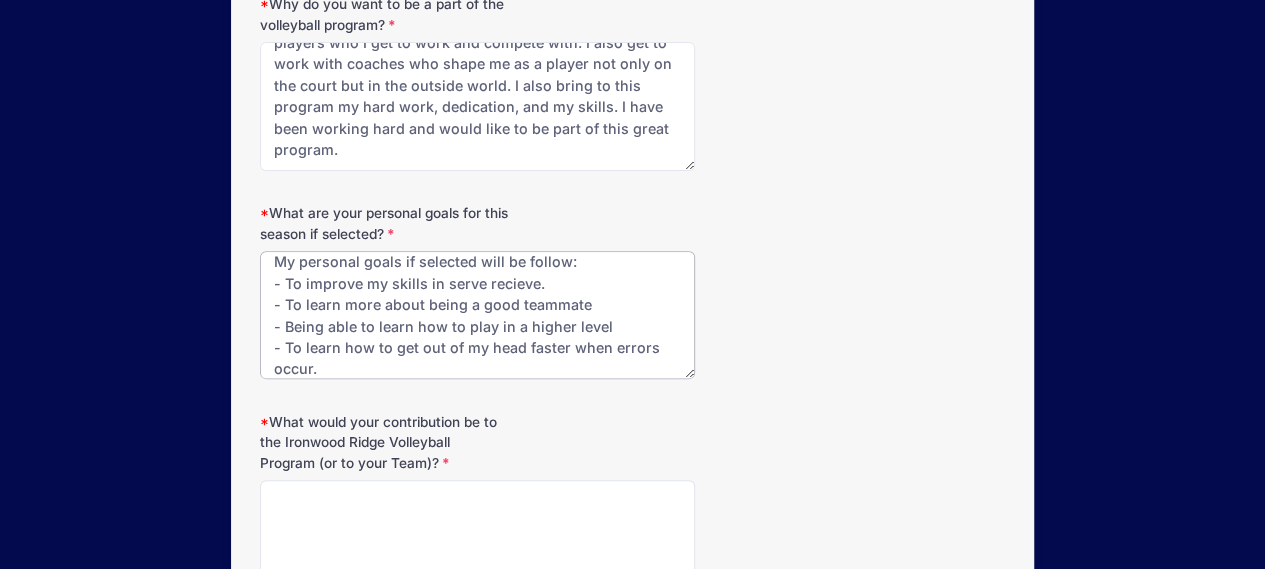 scroll, scrollTop: 0, scrollLeft: 0, axis: both 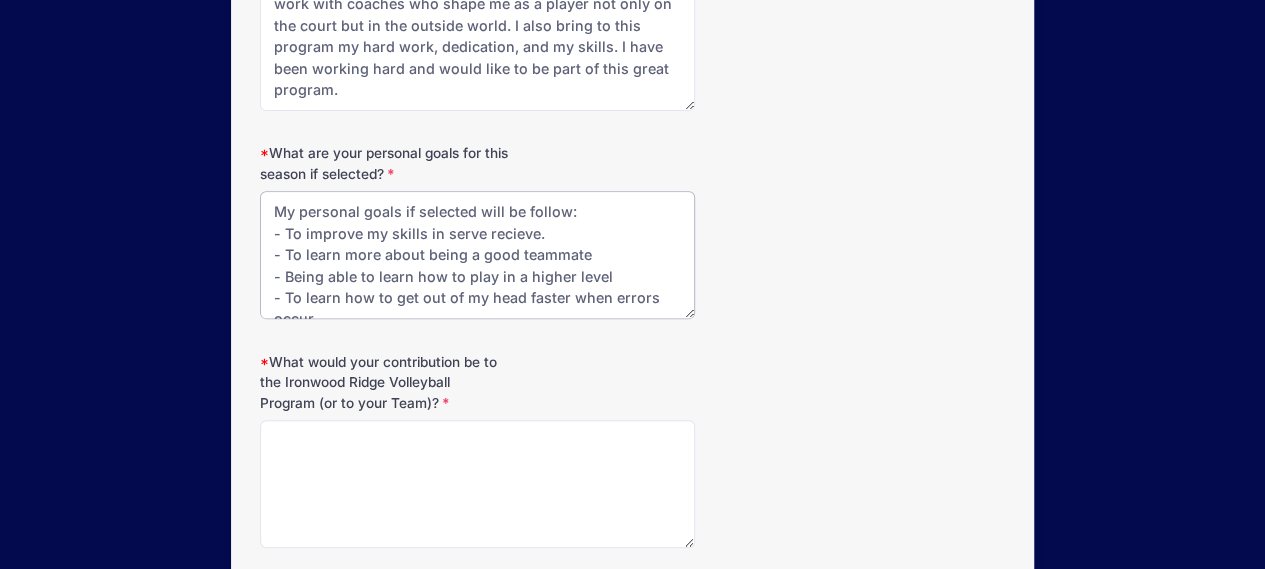 type on "My personal goals if selected will be follow:
- To improve my skills in serve recieve.
- To learn more about being a good teammate
- Being able to learn how to play in a higher level
- To learn how to get out of my head faster when errors occur." 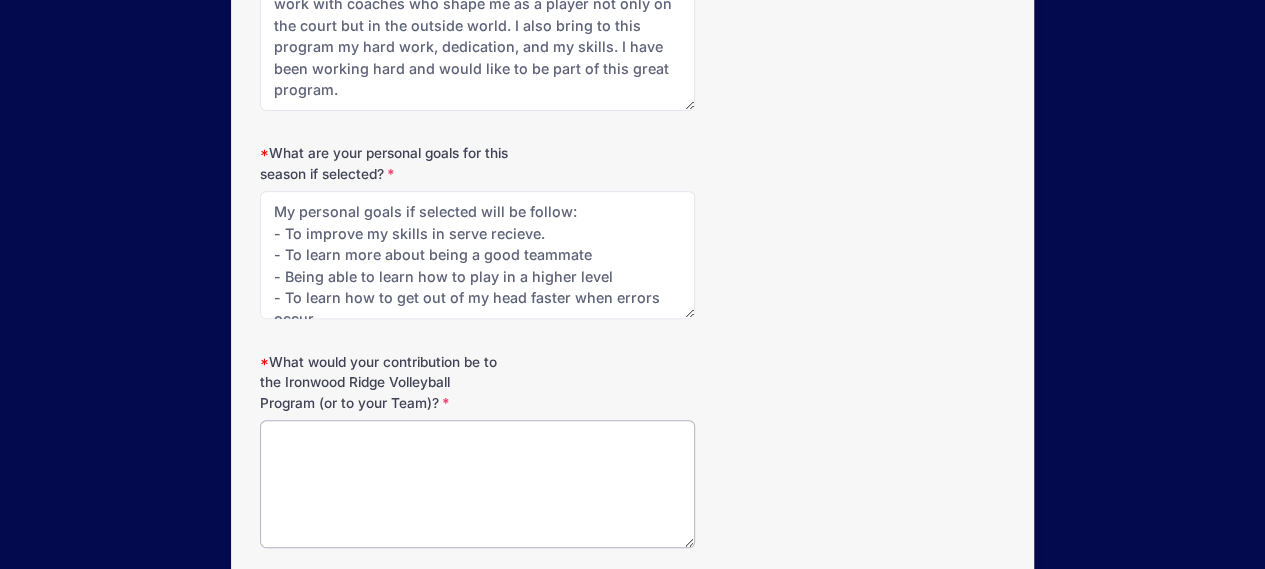 click on "What would your contribution be to the Ironwood Ridge Volleyball Program (or to your Team)?" at bounding box center [477, 484] 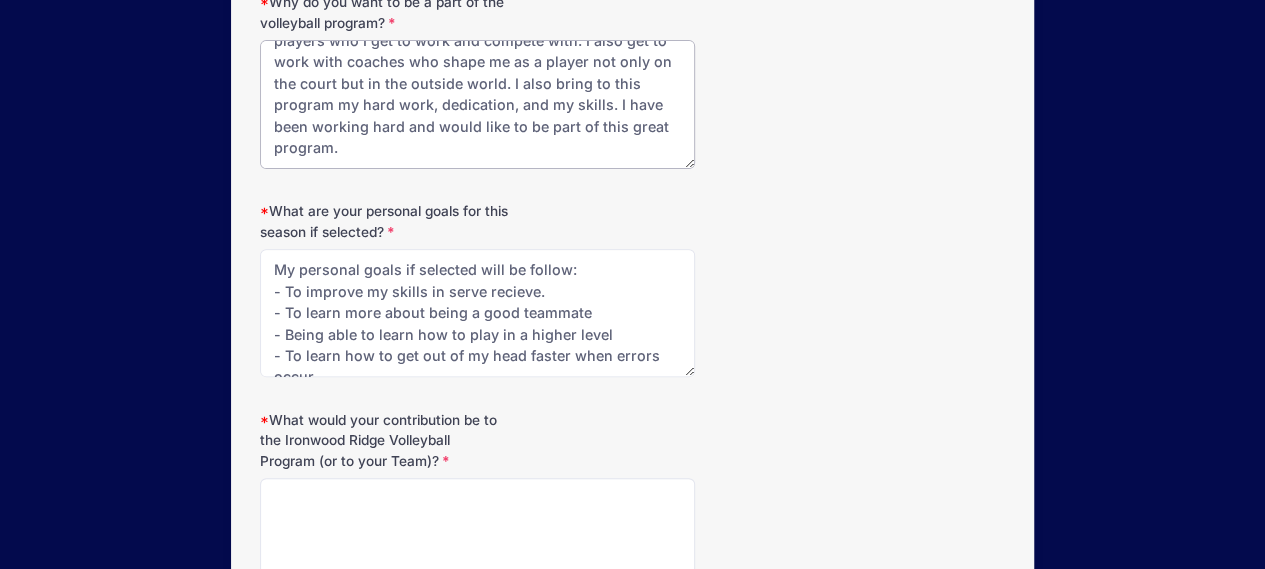 drag, startPoint x: 507, startPoint y: 81, endPoint x: 606, endPoint y: 151, distance: 121.24768 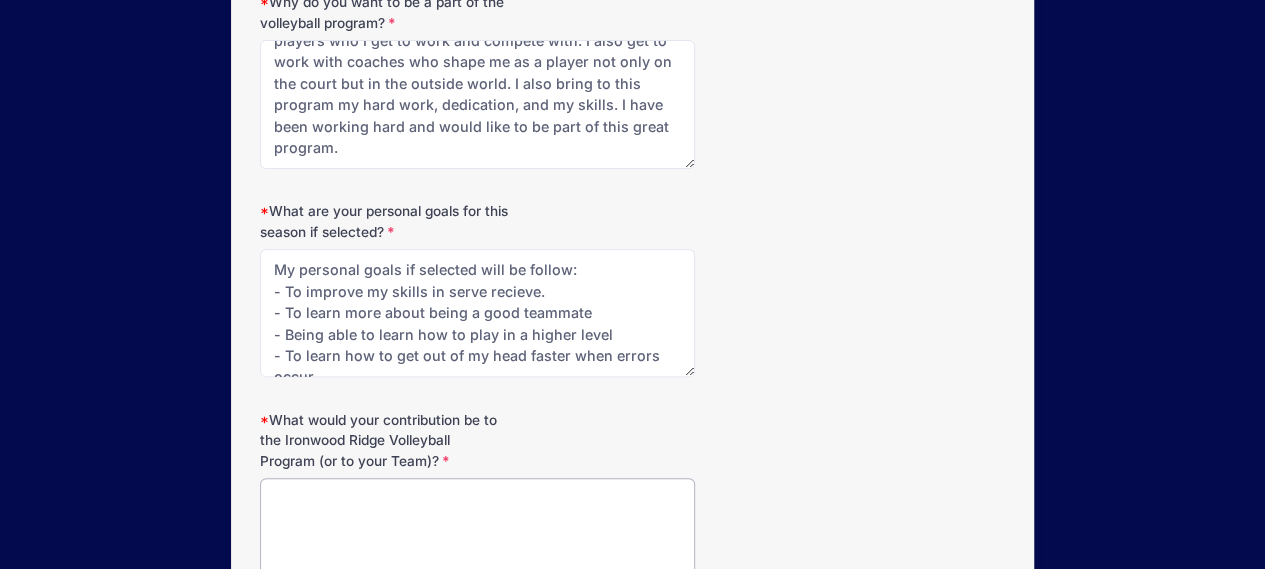 click on "What would your contribution be to the Ironwood Ridge Volleyball Program (or to your Team)?" at bounding box center (477, 542) 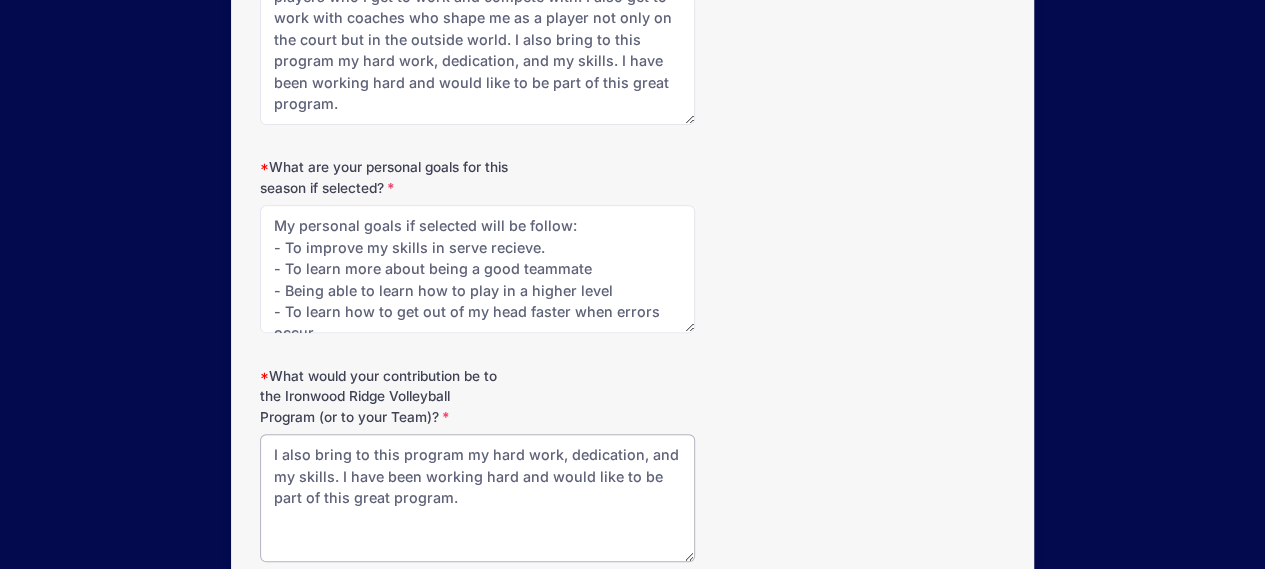 scroll, scrollTop: 327, scrollLeft: 0, axis: vertical 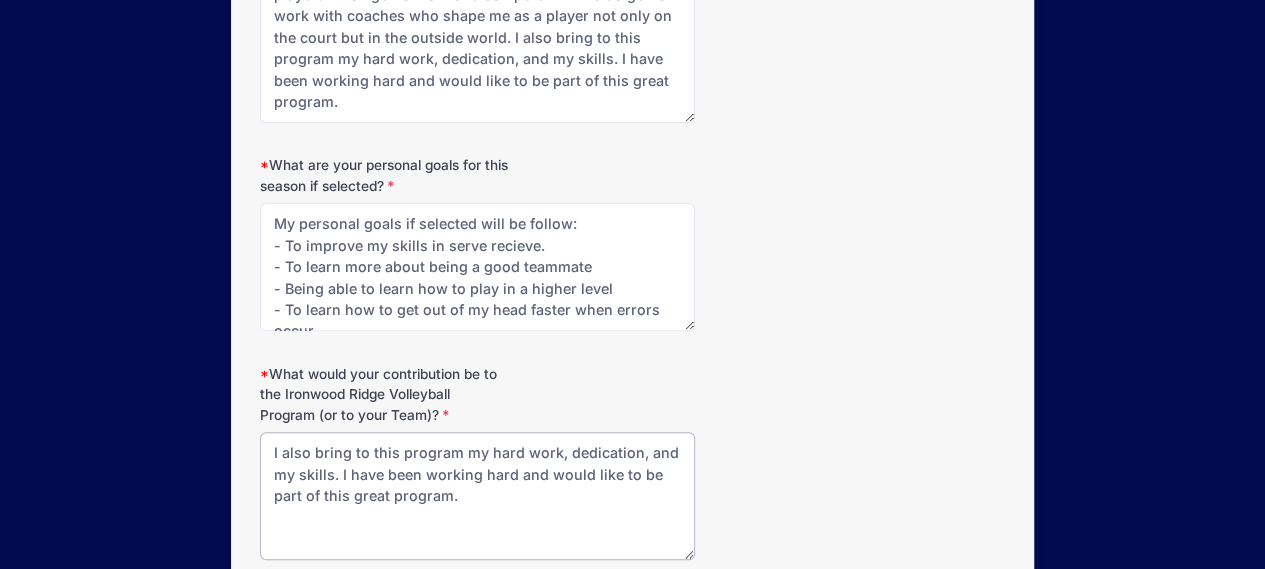 click on "I also bring to this program my hard work, dedication, and my skills. I have been working hard and would like to be part of this great program." at bounding box center [477, 496] 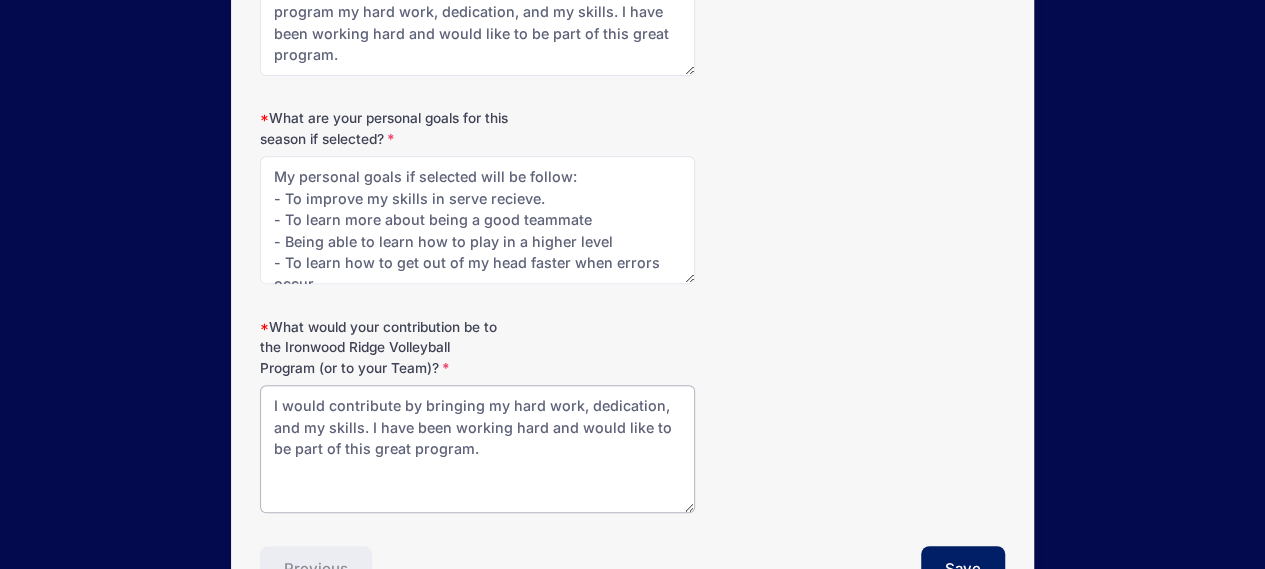 scroll, scrollTop: 381, scrollLeft: 0, axis: vertical 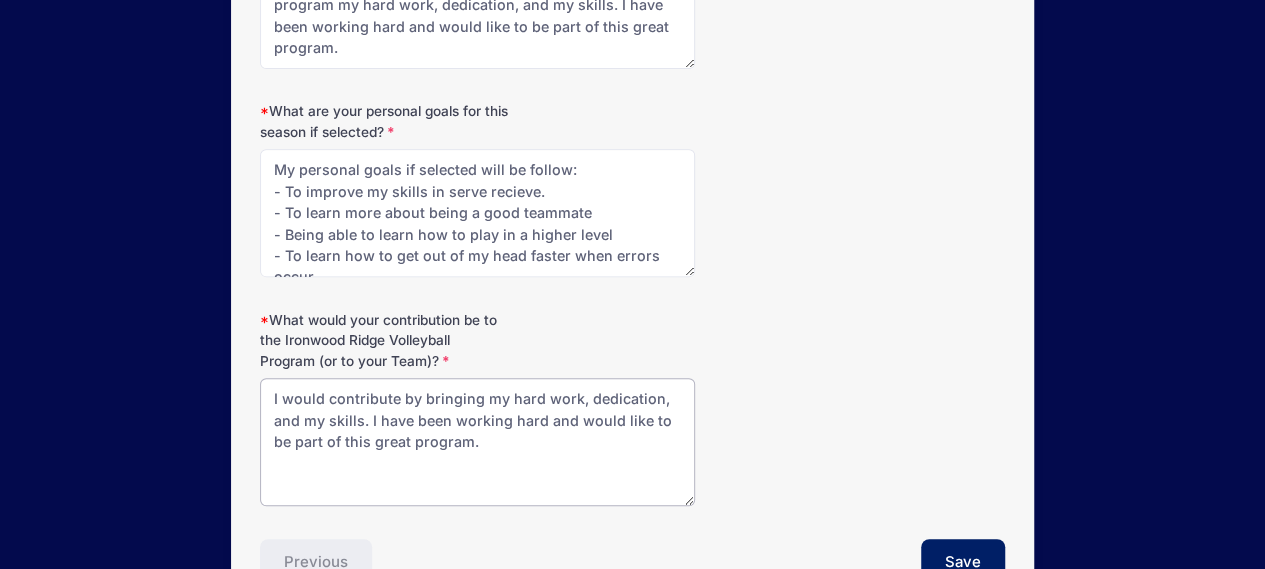 click on "I would contribute by bringing my hard work, dedication, and my skills. I have been working hard and would like to be part of this great program." at bounding box center (477, 442) 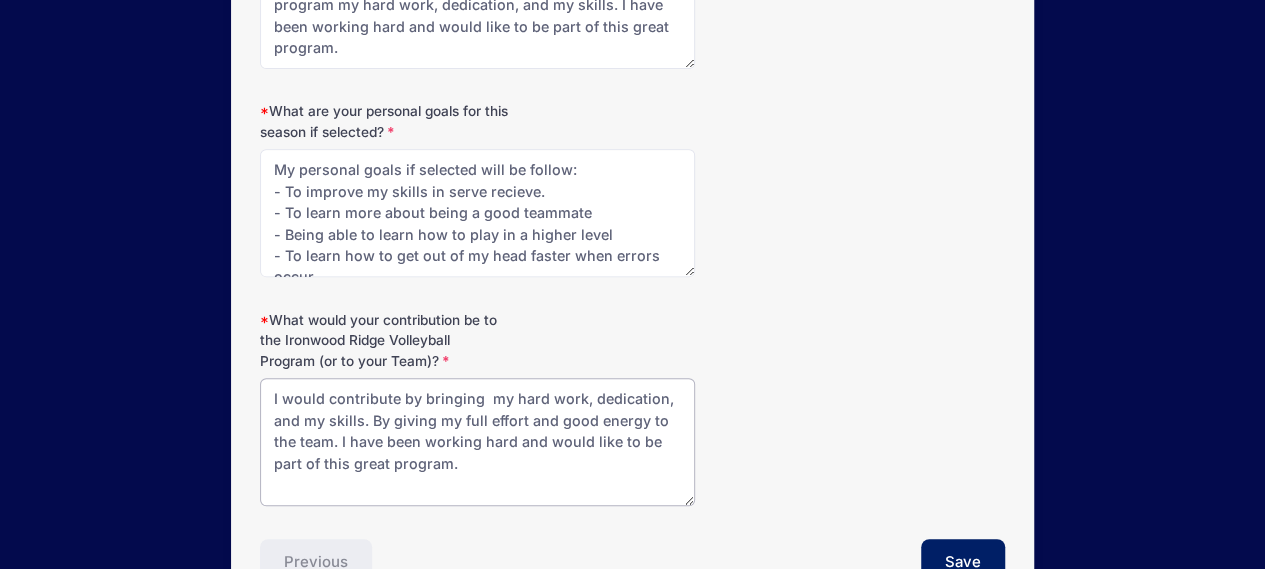 click on "I would contribute by bringing  my hard work, dedication, and my skills. By giving my full effort and good energy to the team. I have been working hard and would like to be part of this great program." at bounding box center (477, 442) 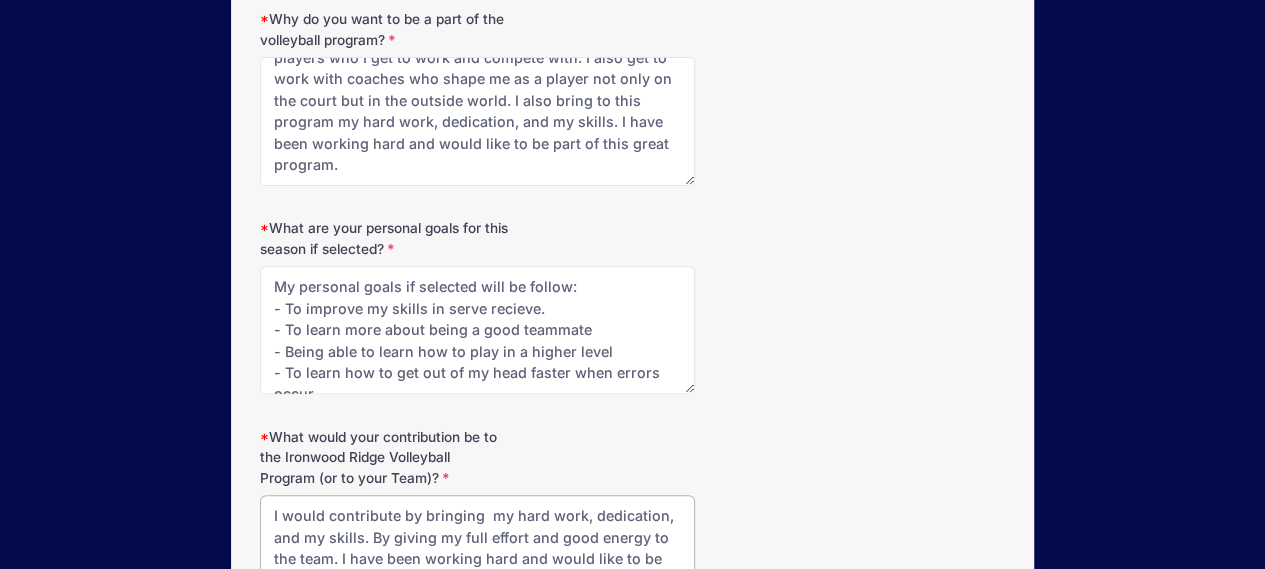 scroll, scrollTop: 250, scrollLeft: 0, axis: vertical 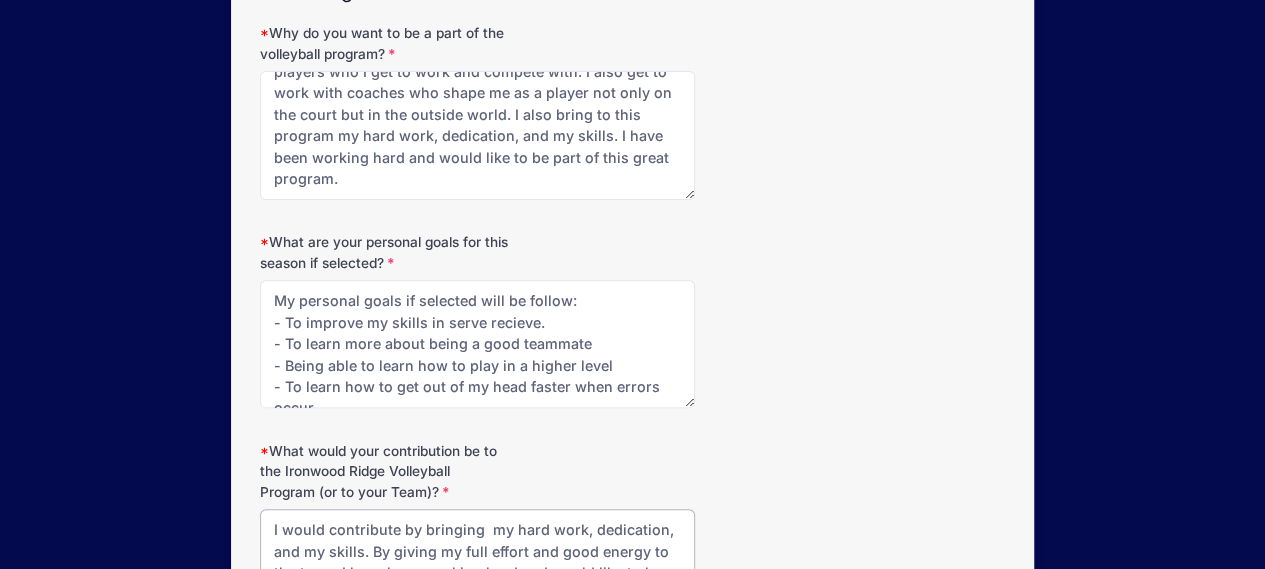 type on "I would contribute by bringing  my hard work, dedication, and my skills. By giving my full effort and good energy to the team. I have been working hard and would like to be part of this great program." 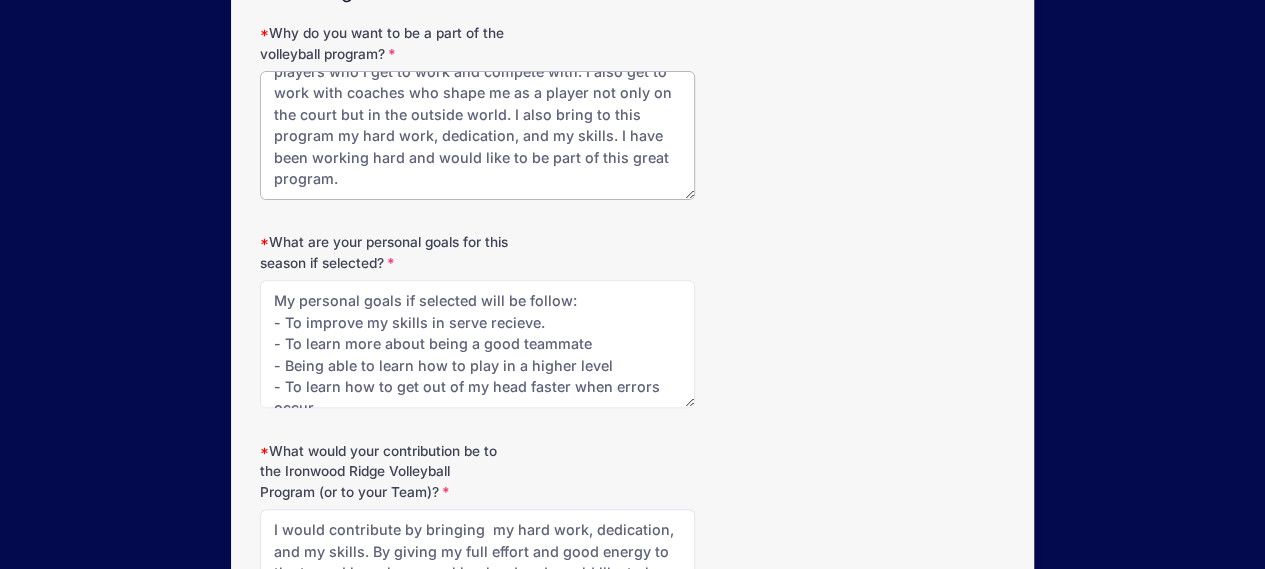 click on "Why I want to be apart of this program is because of the players who I get to work and compete with. I also get to work with coaches who shape me as a player not only on the court but in the outside world. I also bring to this program my hard work, dedication, and my skills. I have been working hard and would like to be part of this great program." at bounding box center [477, 135] 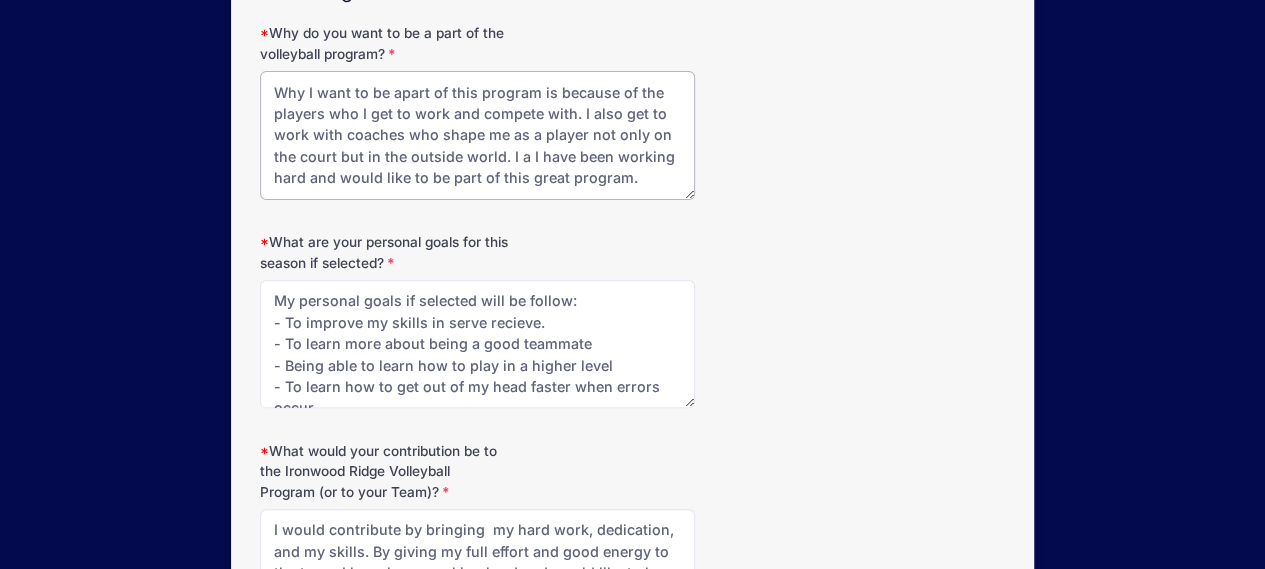 scroll, scrollTop: 0, scrollLeft: 0, axis: both 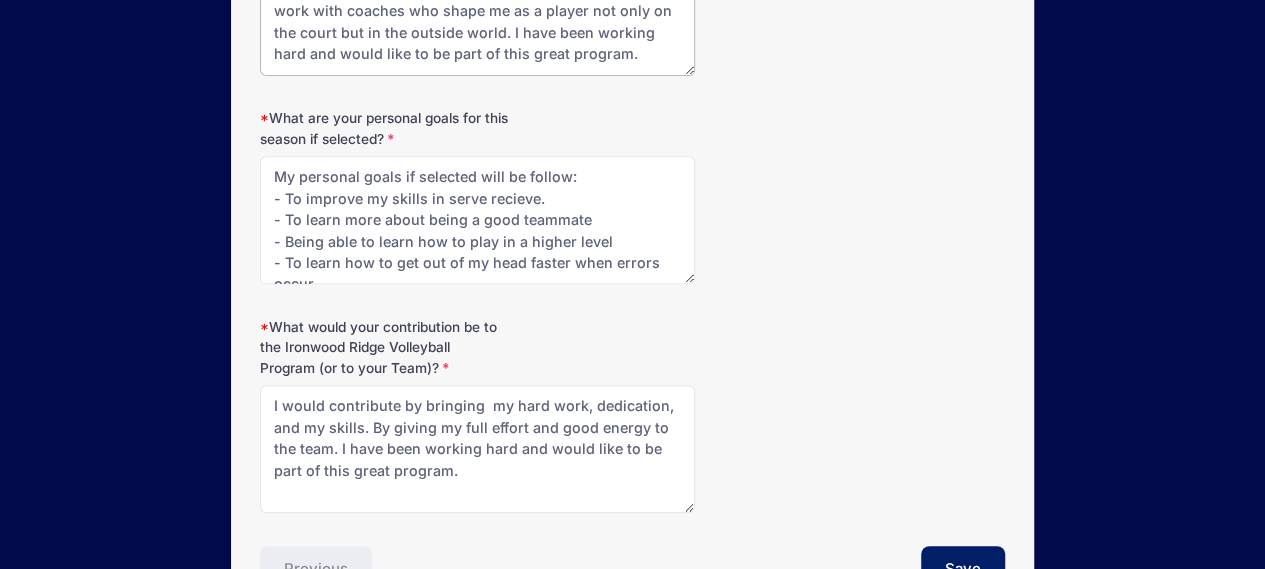 type on "Why I want to be apart of this program is because of the players who I get to work and compete with. I also get to work with coaches who shape me as a player not only on the court but in the outside world. I have been working hard and would like to be part of this great program." 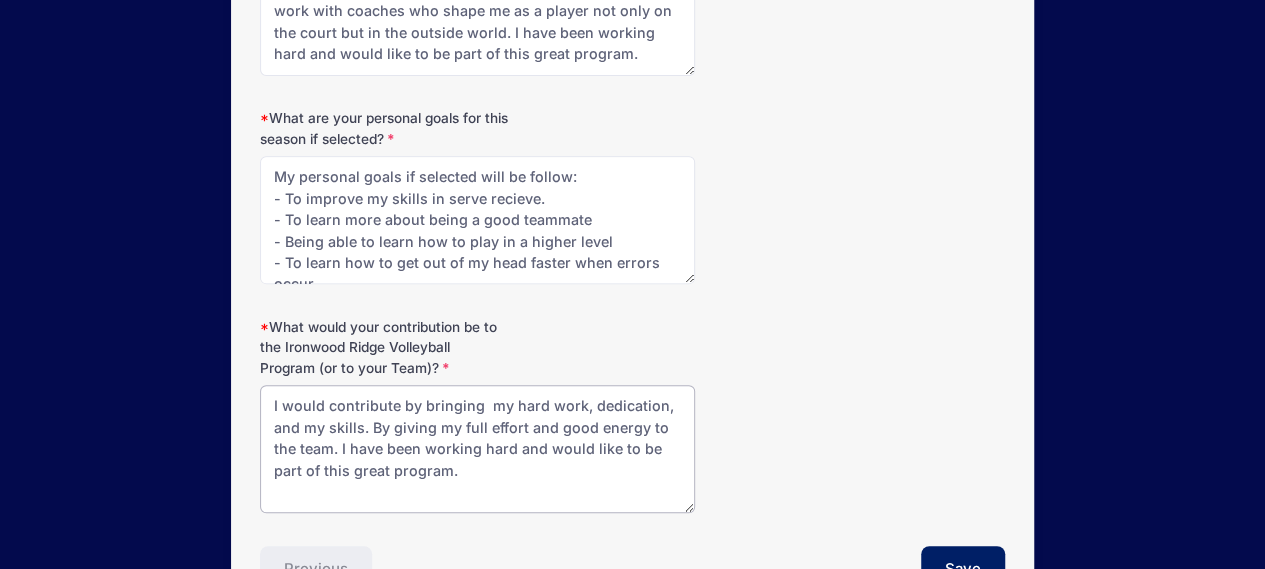 click on "I would contribute by bringing  my hard work, dedication, and my skills. By giving my full effort and good energy to the team. I have been working hard and would like to be part of this great program." at bounding box center (477, 449) 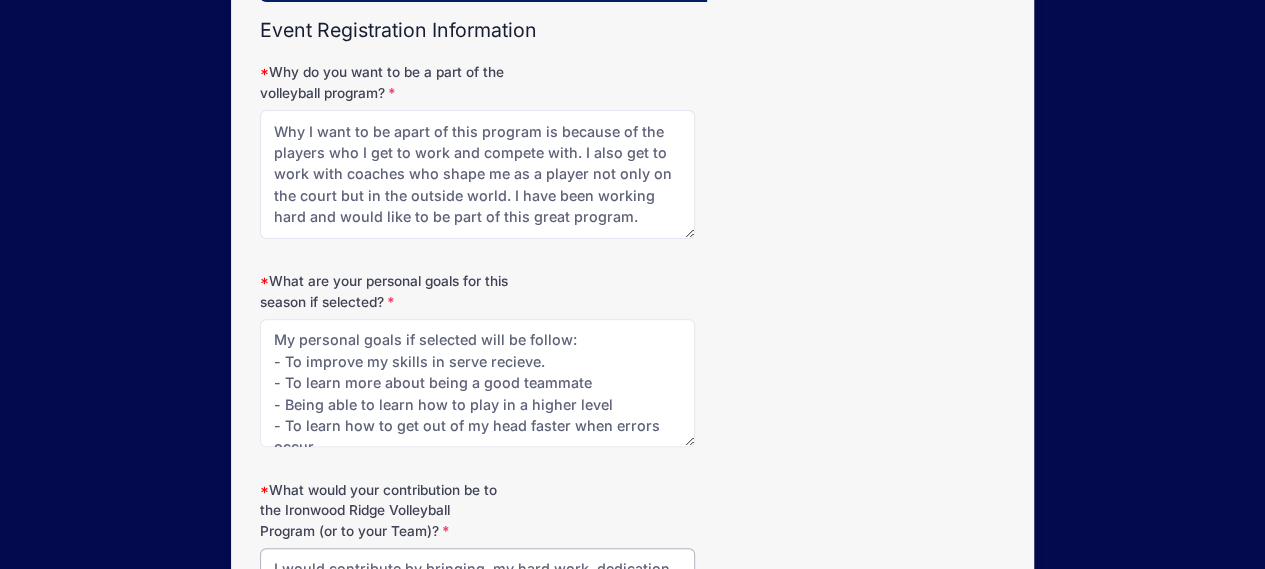 scroll, scrollTop: 498, scrollLeft: 0, axis: vertical 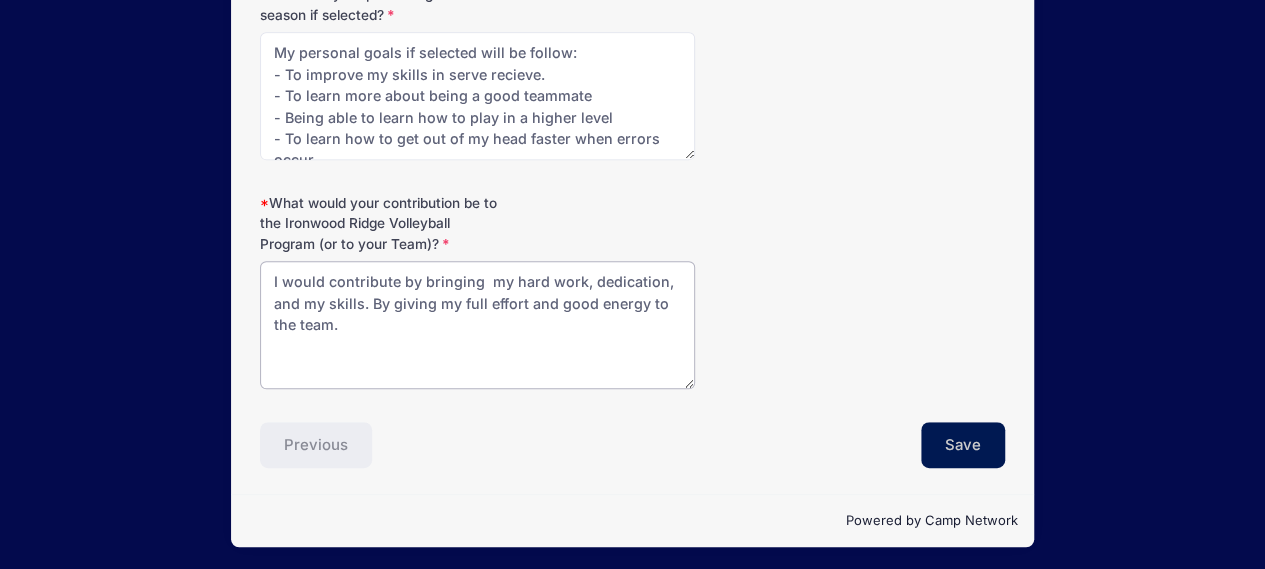type on "I would contribute by bringing  my hard work, dedication, and my skills. By giving my full effort and good energy to the team." 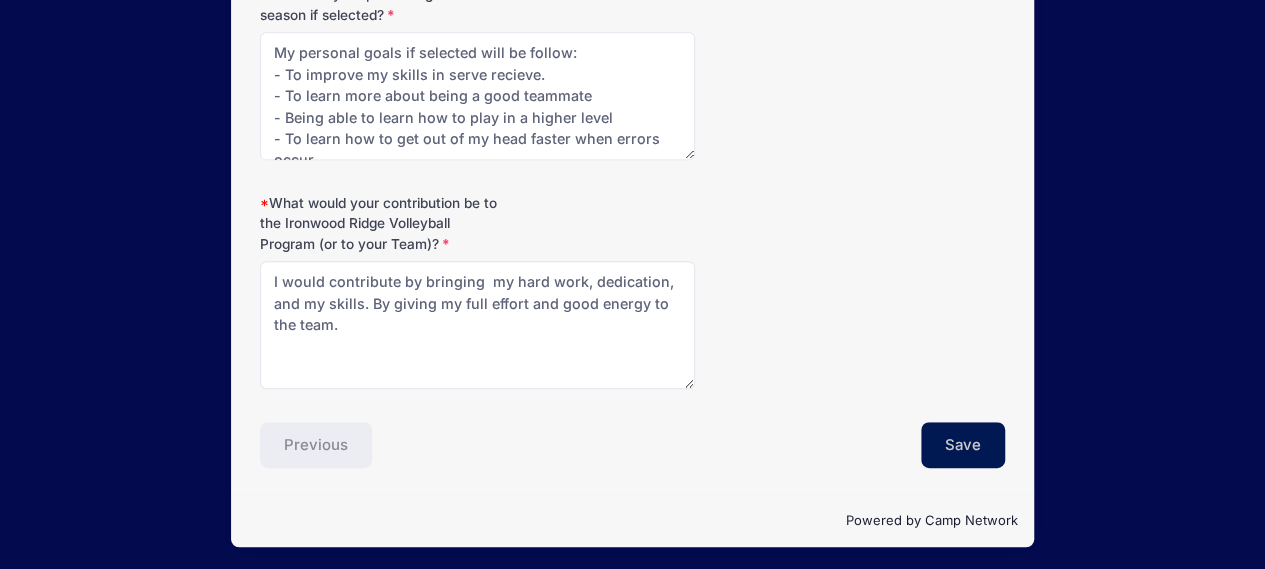 click on "Save" at bounding box center (963, 445) 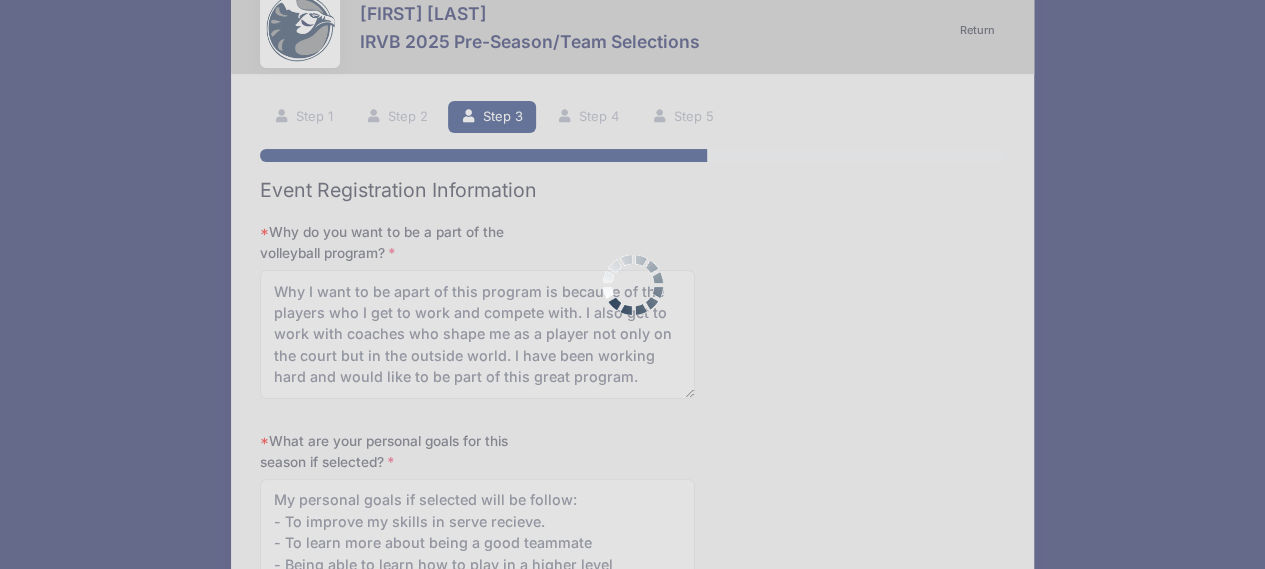 scroll, scrollTop: 0, scrollLeft: 0, axis: both 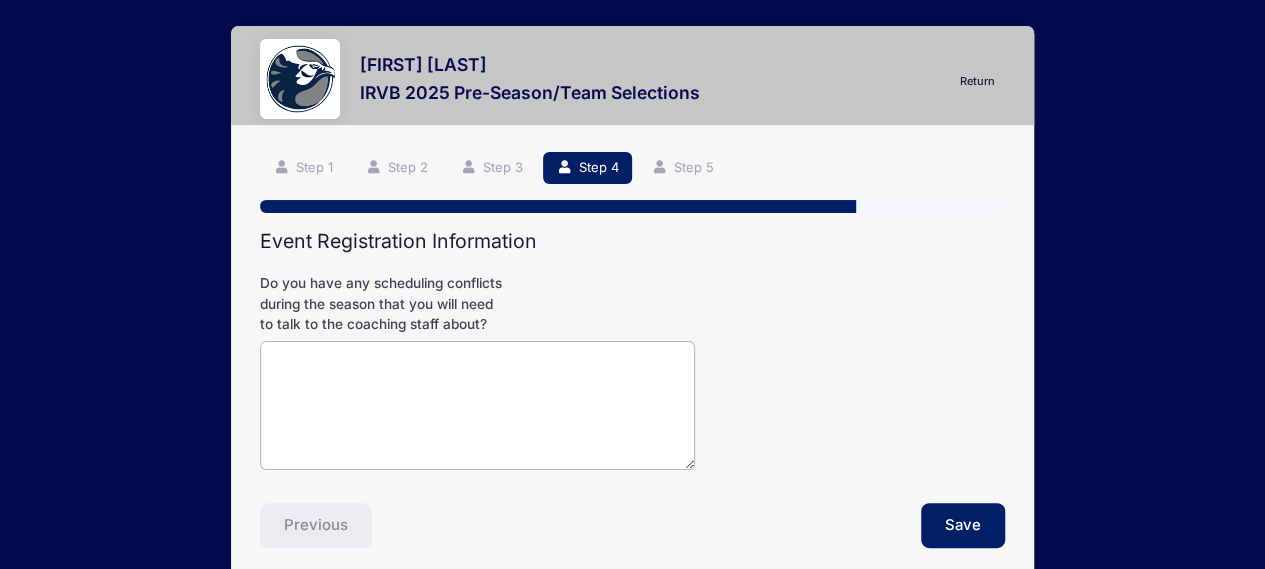 click on "Do you have any scheduling conflicts during the season that you will need to talk to the coaching staff about?" at bounding box center (477, 405) 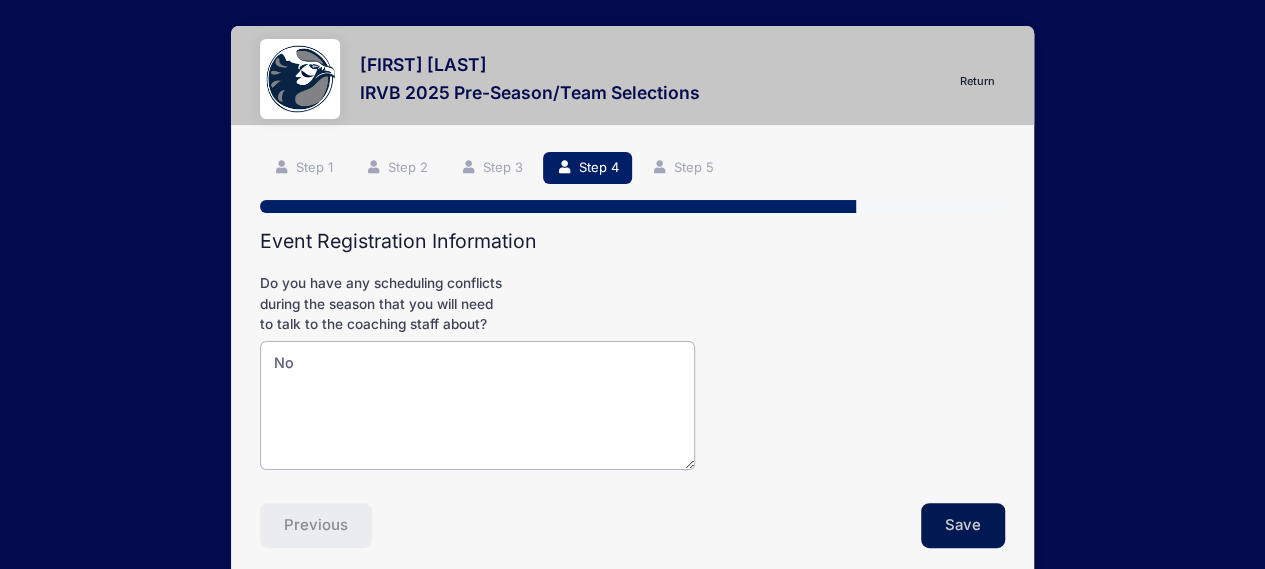 type on "No" 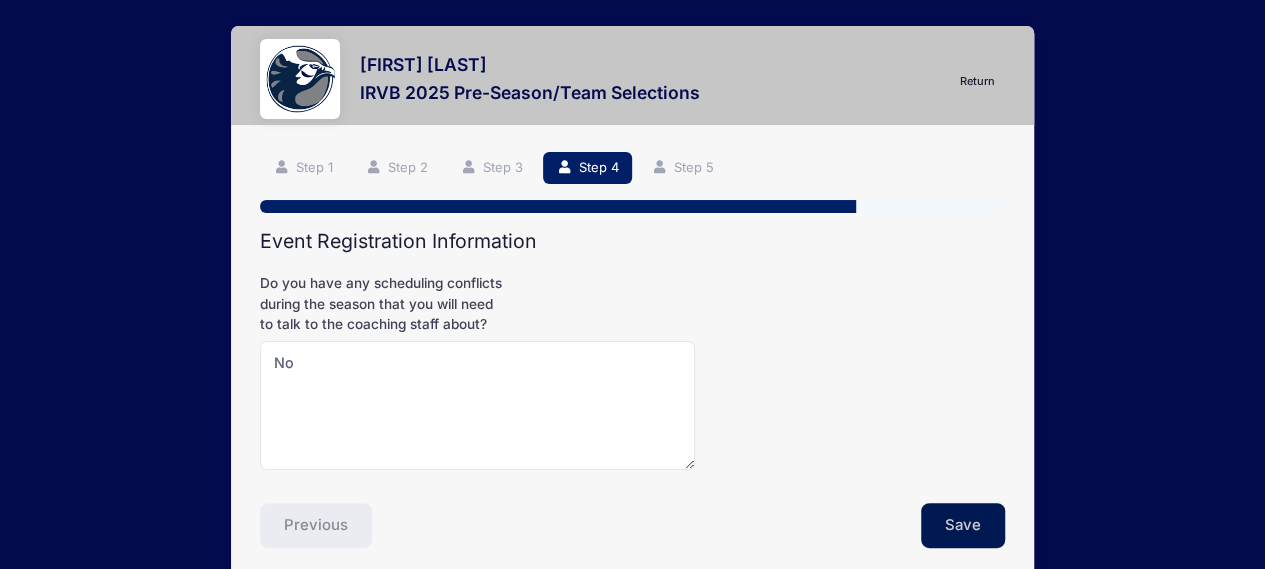 click on "Save" at bounding box center (963, 526) 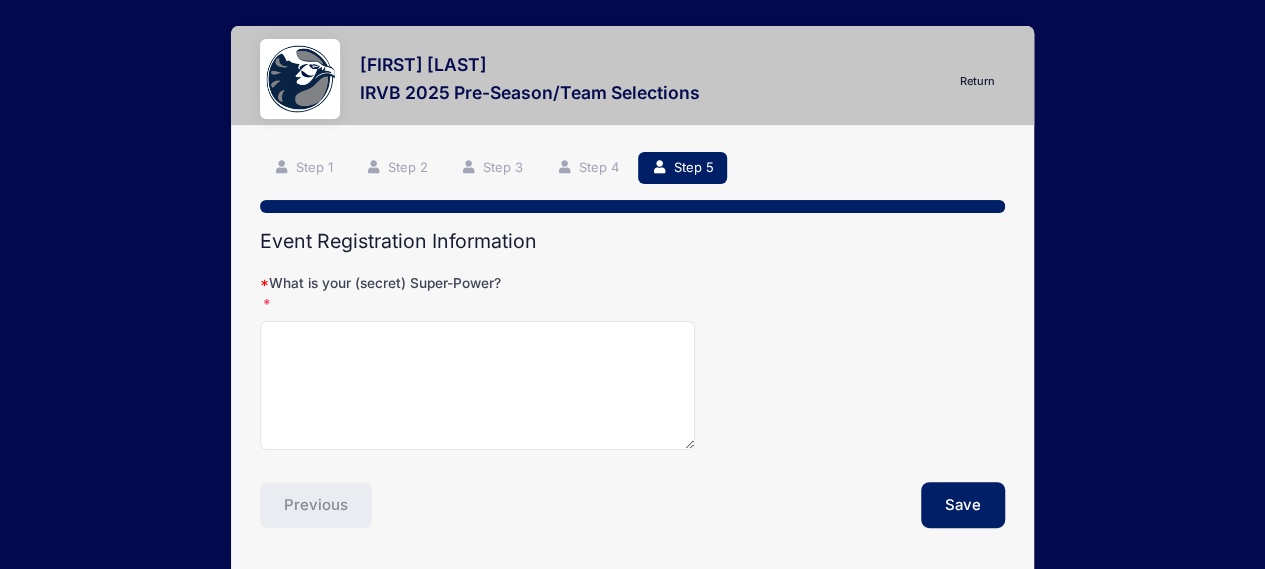 scroll, scrollTop: 0, scrollLeft: 0, axis: both 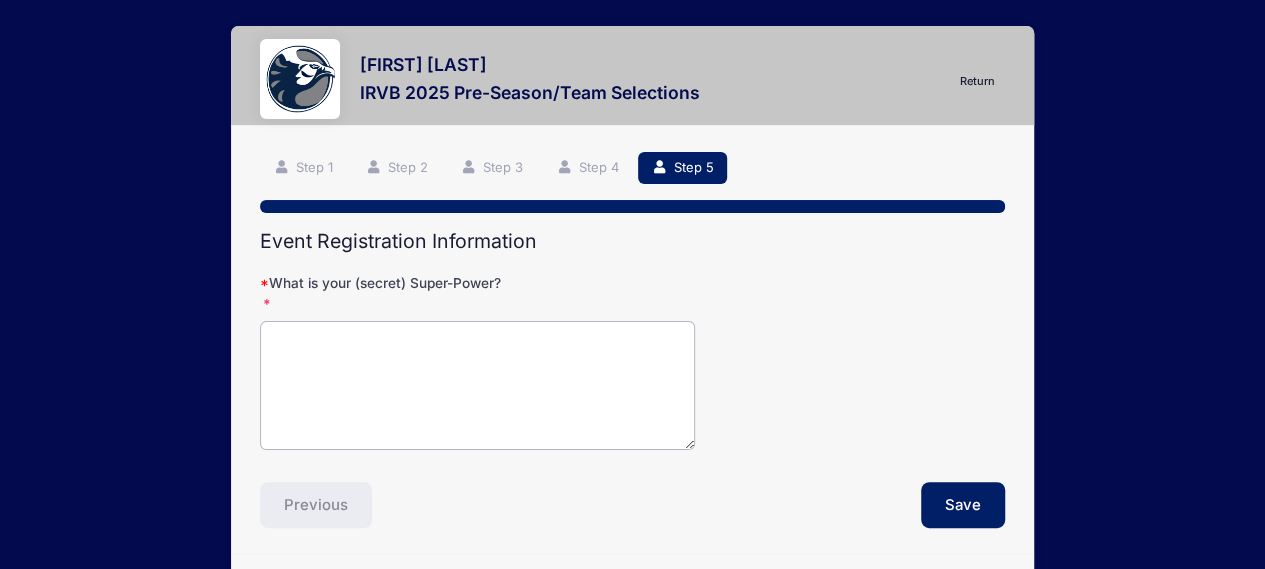 click on "What is your (secret) Super-Power?" at bounding box center [477, 385] 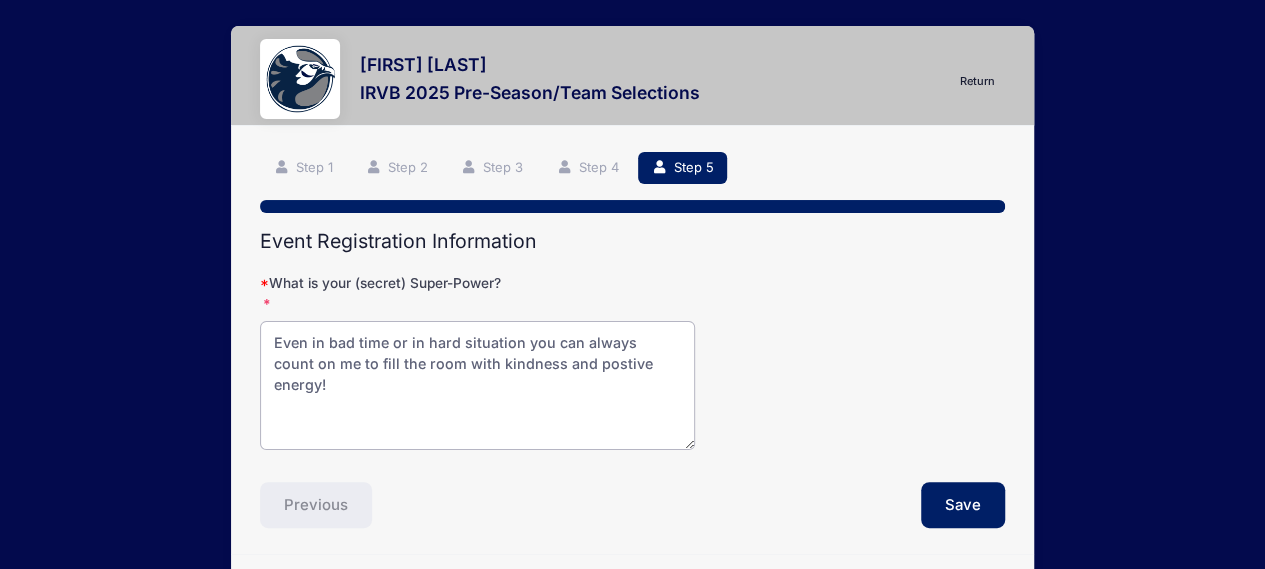 click on "Even in bad time or in hard situation you can always count on me to fill the room with kindness and postive energy!" at bounding box center [477, 385] 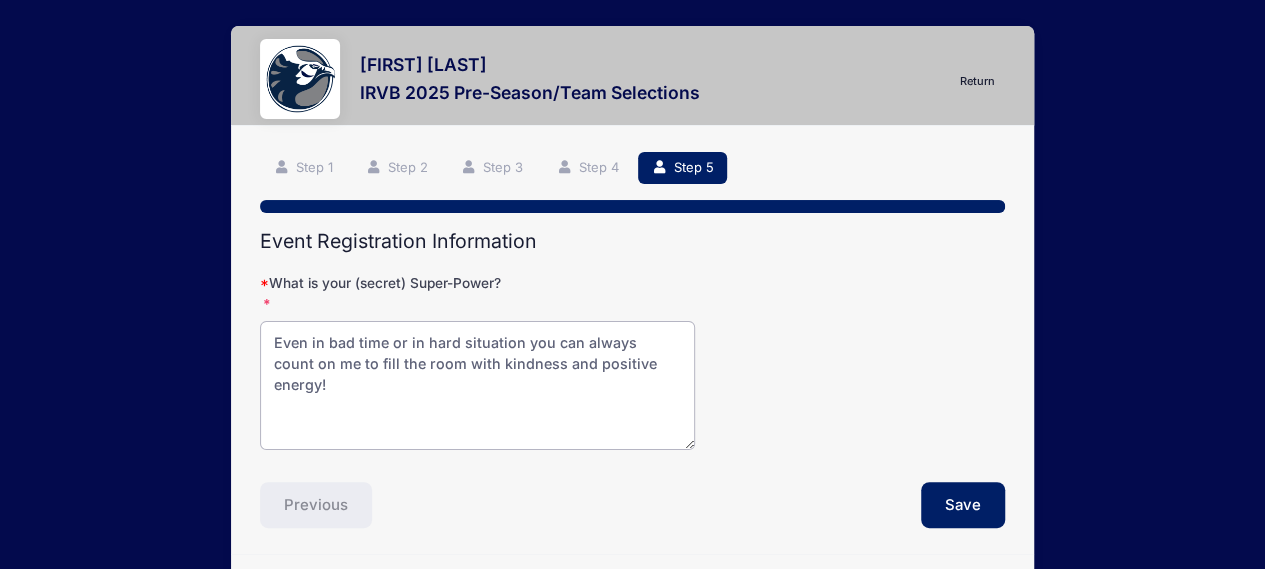 click on "Even in bad time or in hard situation you can always count on me to fill the room with kindness and positive energy!" at bounding box center (477, 385) 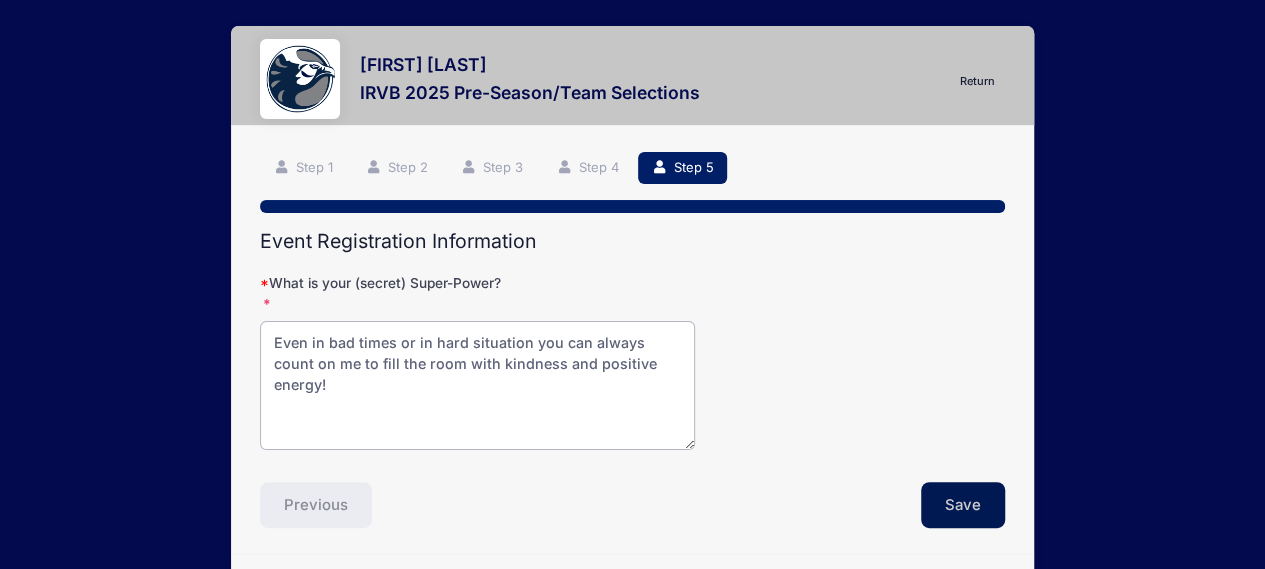 type on "Even in bad times or in hard situation you can always count on me to fill the room with kindness and positive energy!" 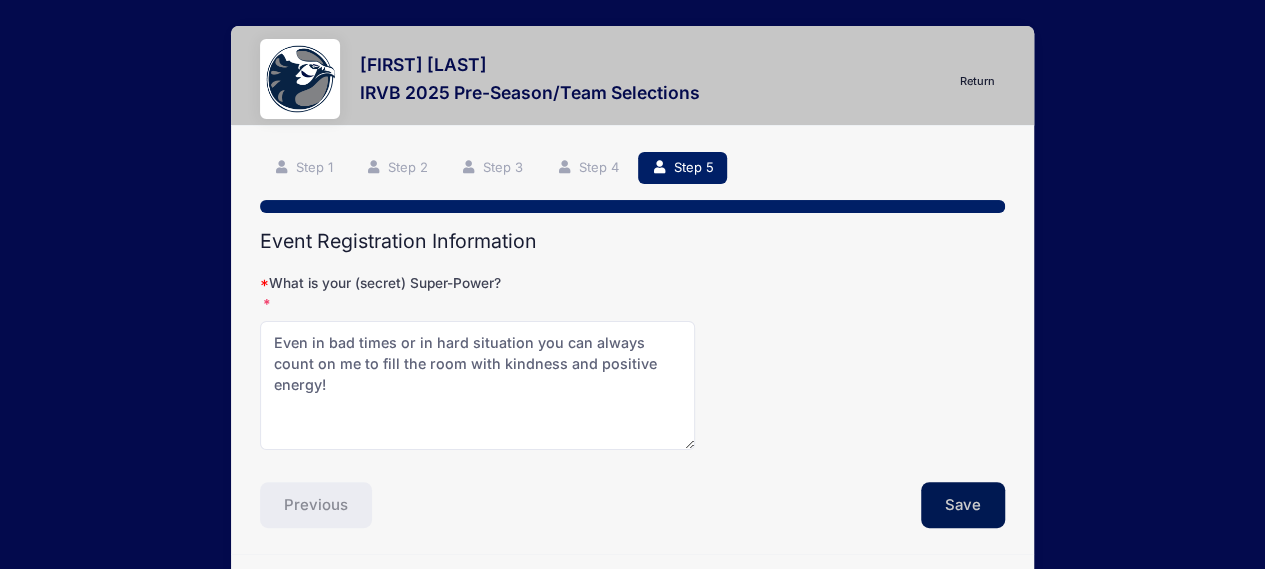 click on "Save" at bounding box center [963, 505] 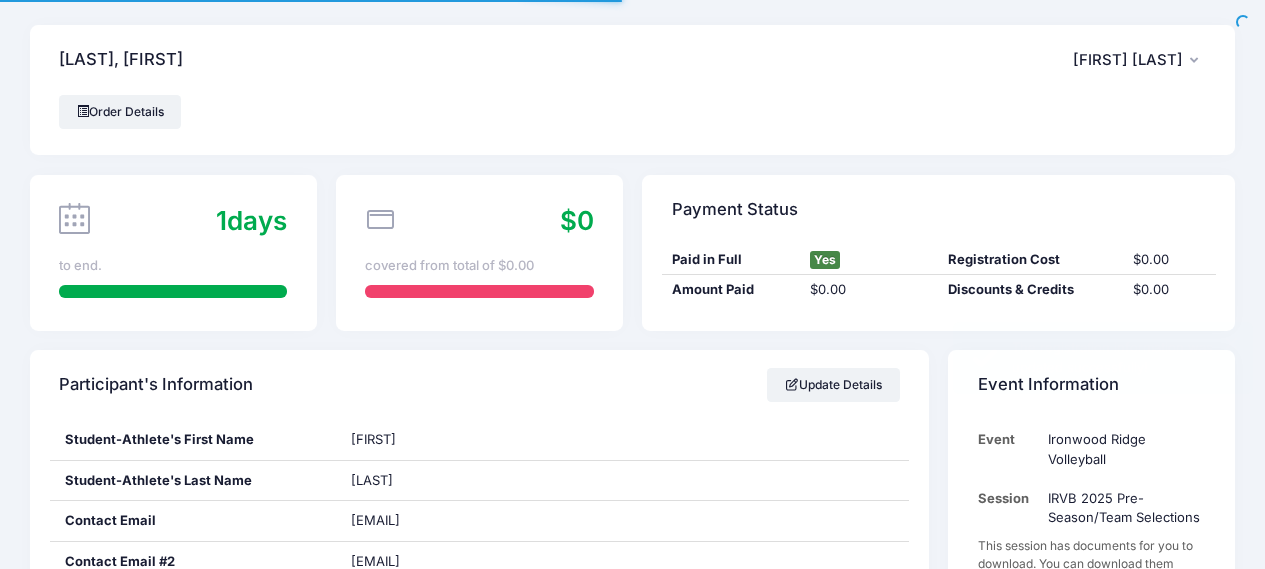 scroll, scrollTop: 0, scrollLeft: 0, axis: both 